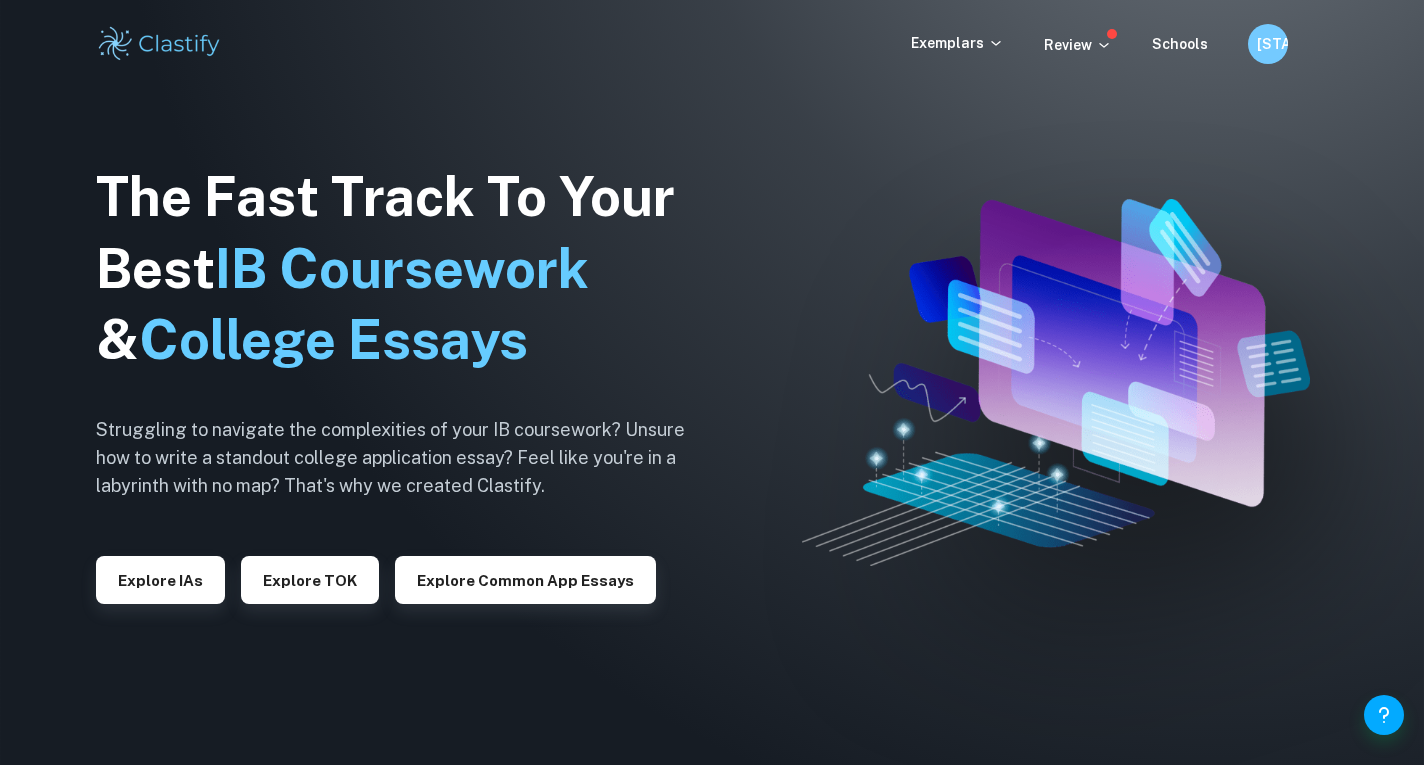 scroll, scrollTop: 0, scrollLeft: 0, axis: both 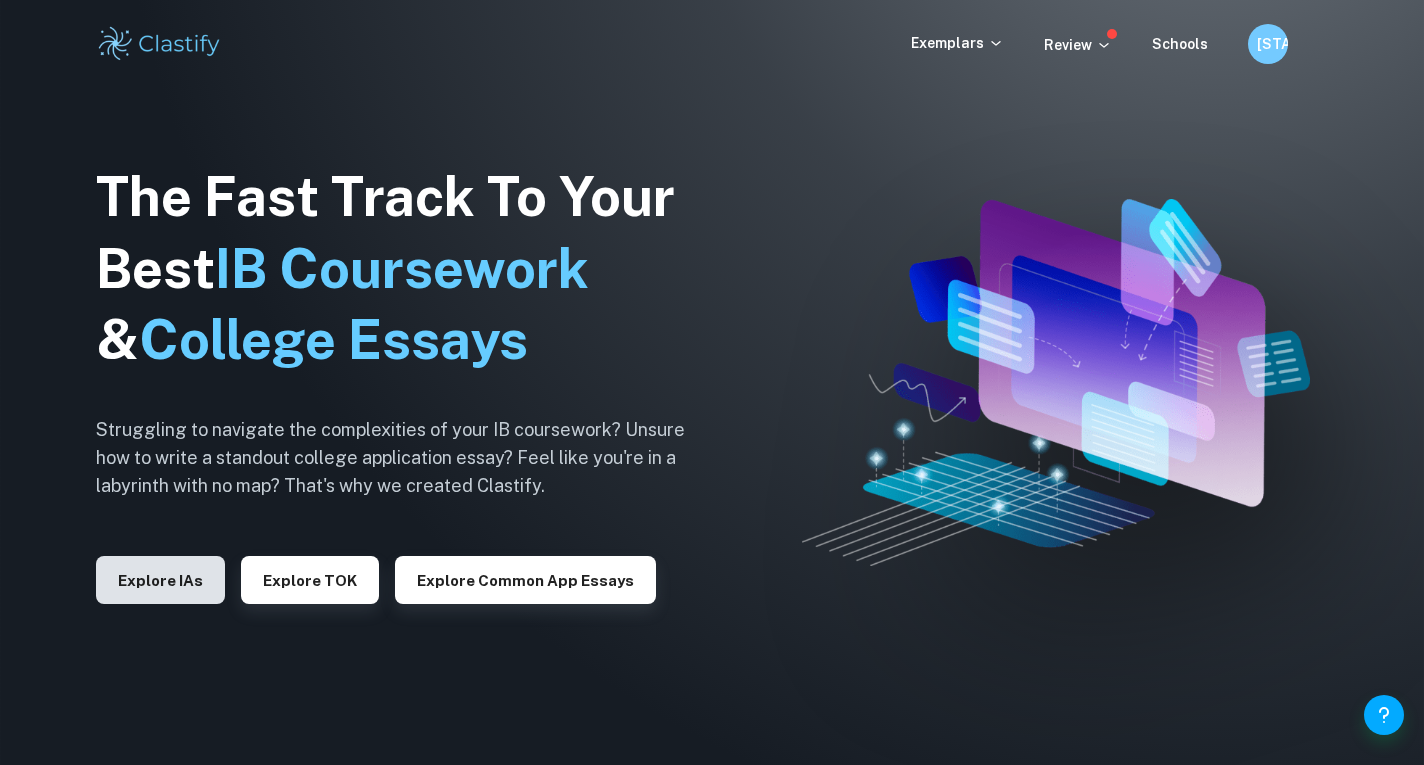 click on "Explore IAs" at bounding box center [160, 580] 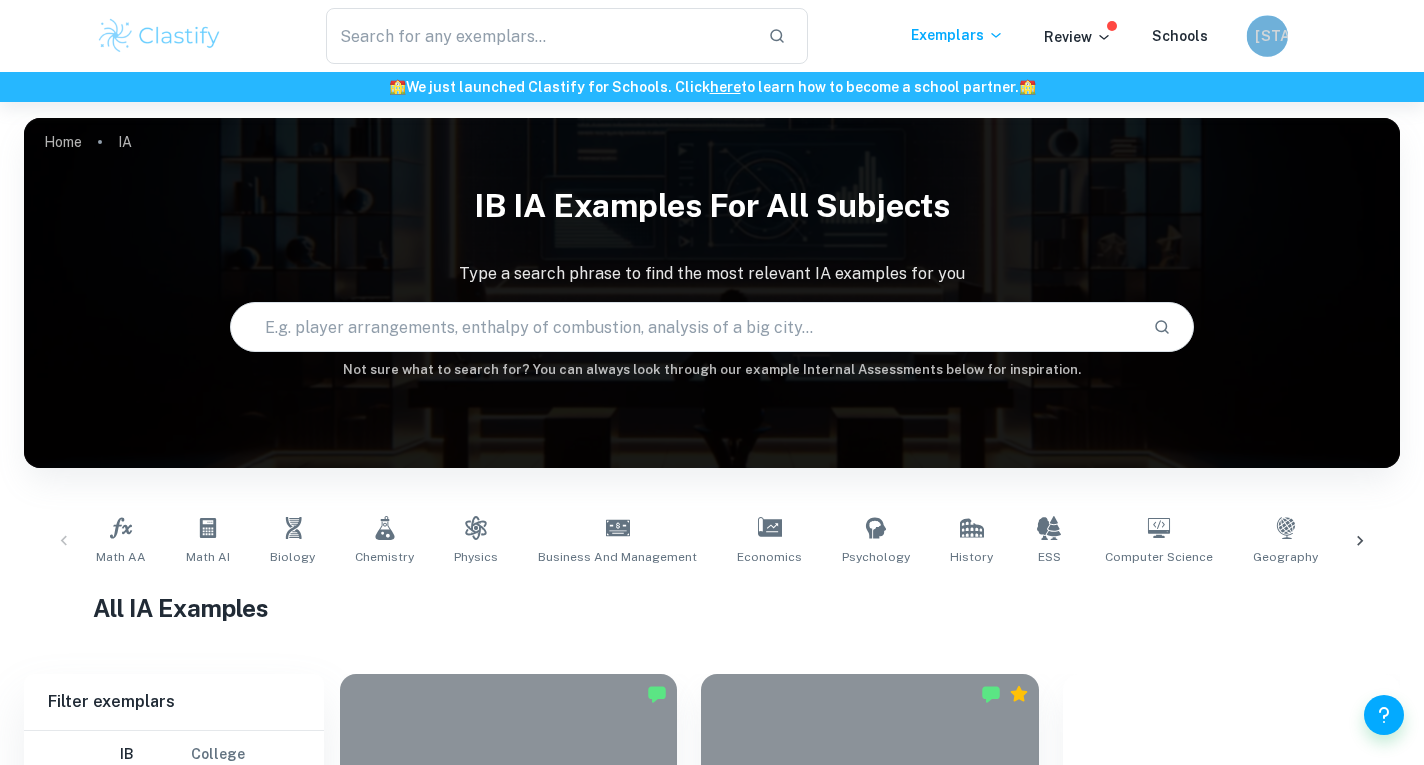 click on "[STATE]" at bounding box center [1267, 36] 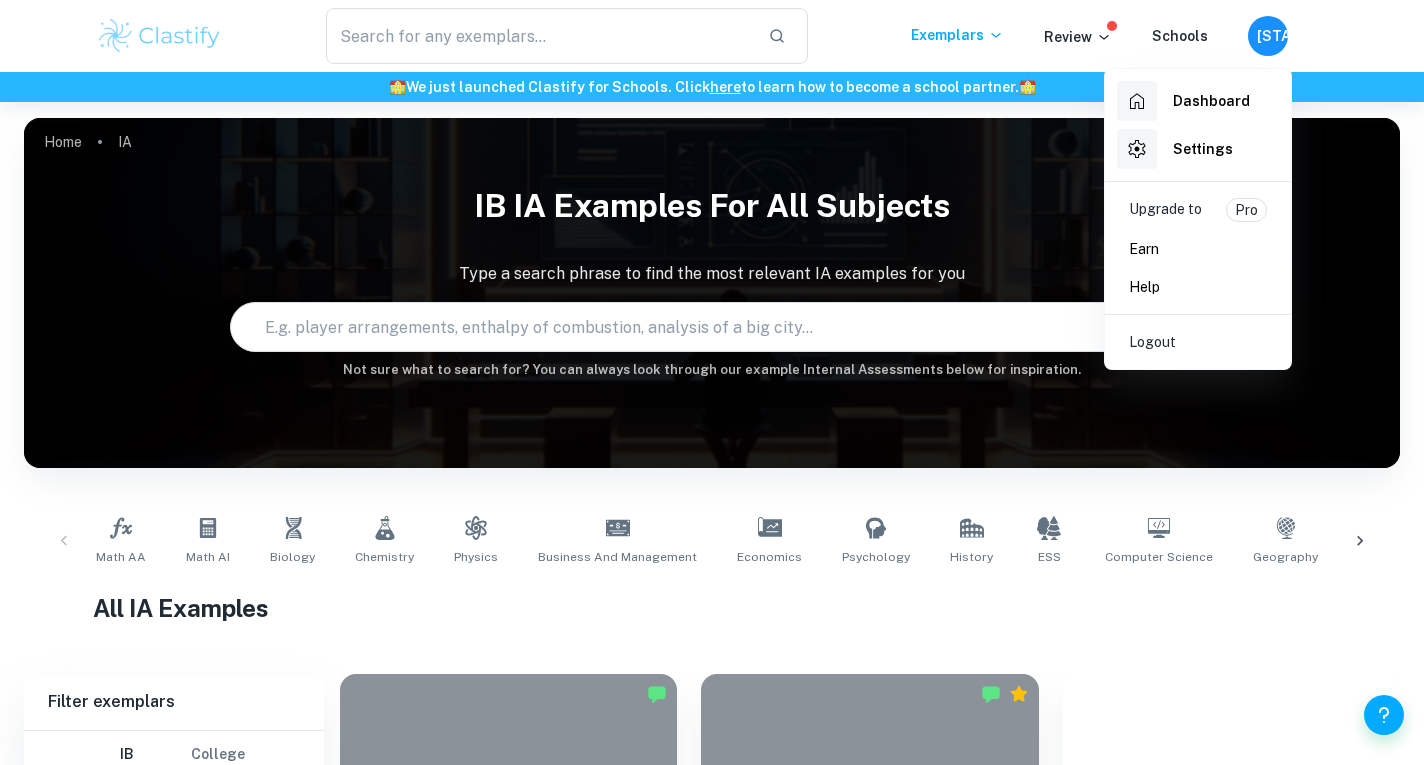 click at bounding box center [712, 382] 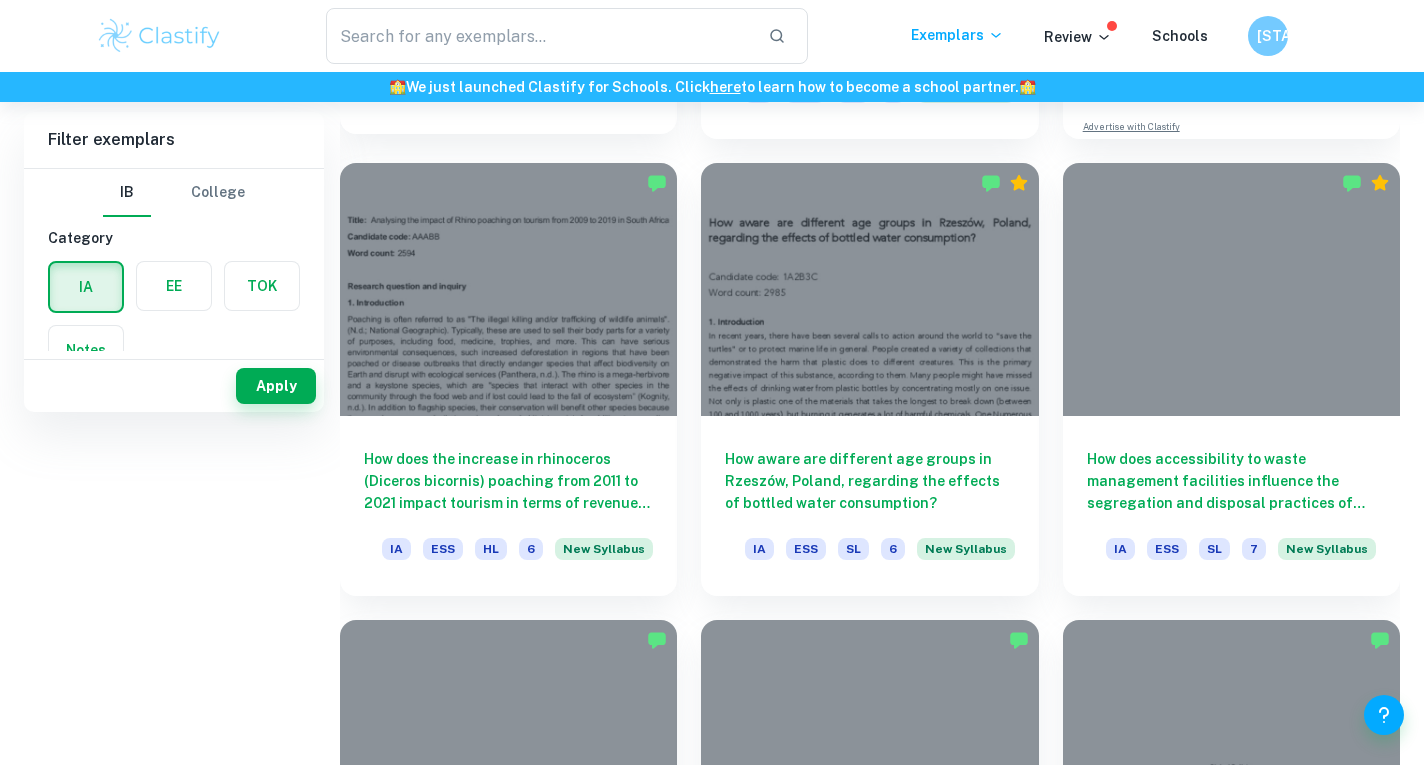 scroll, scrollTop: 0, scrollLeft: 0, axis: both 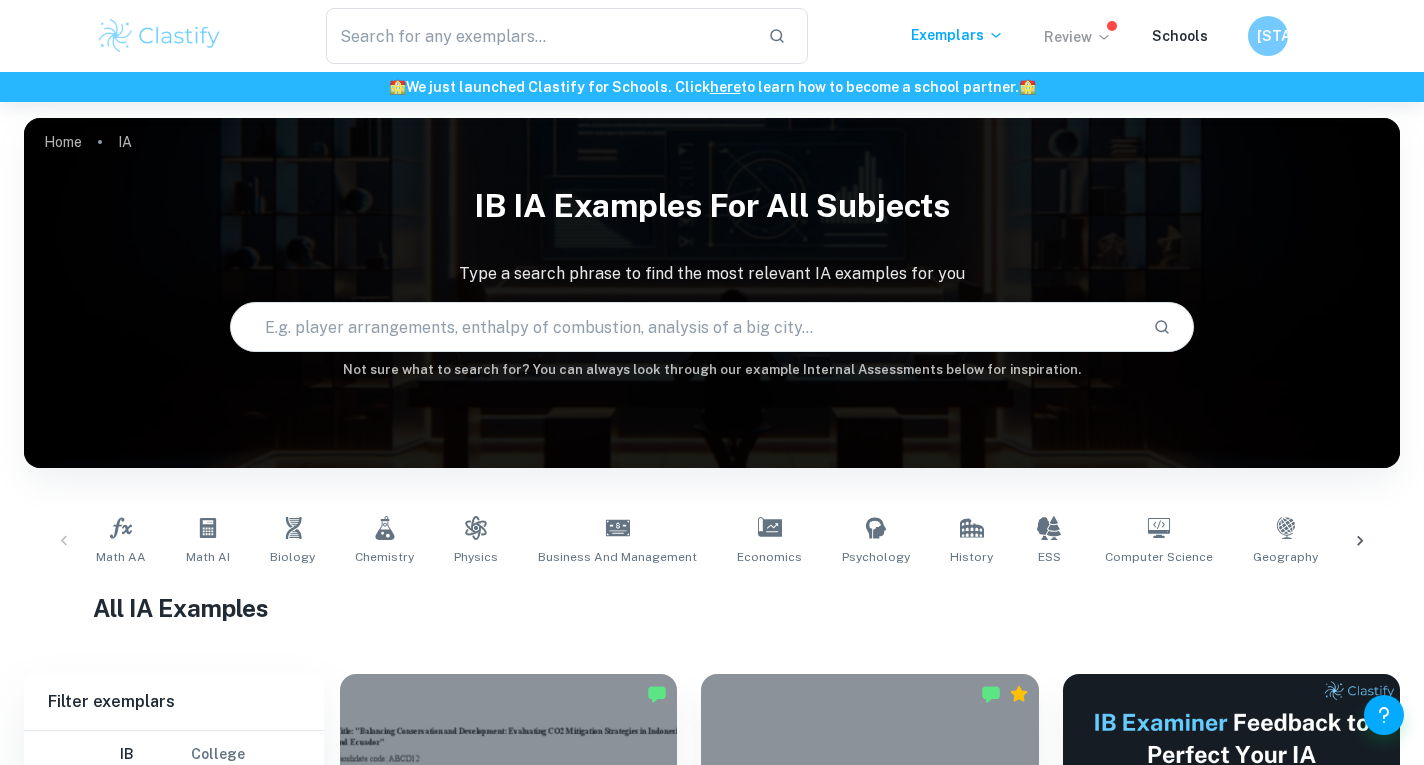 click on "Review" at bounding box center [1078, 37] 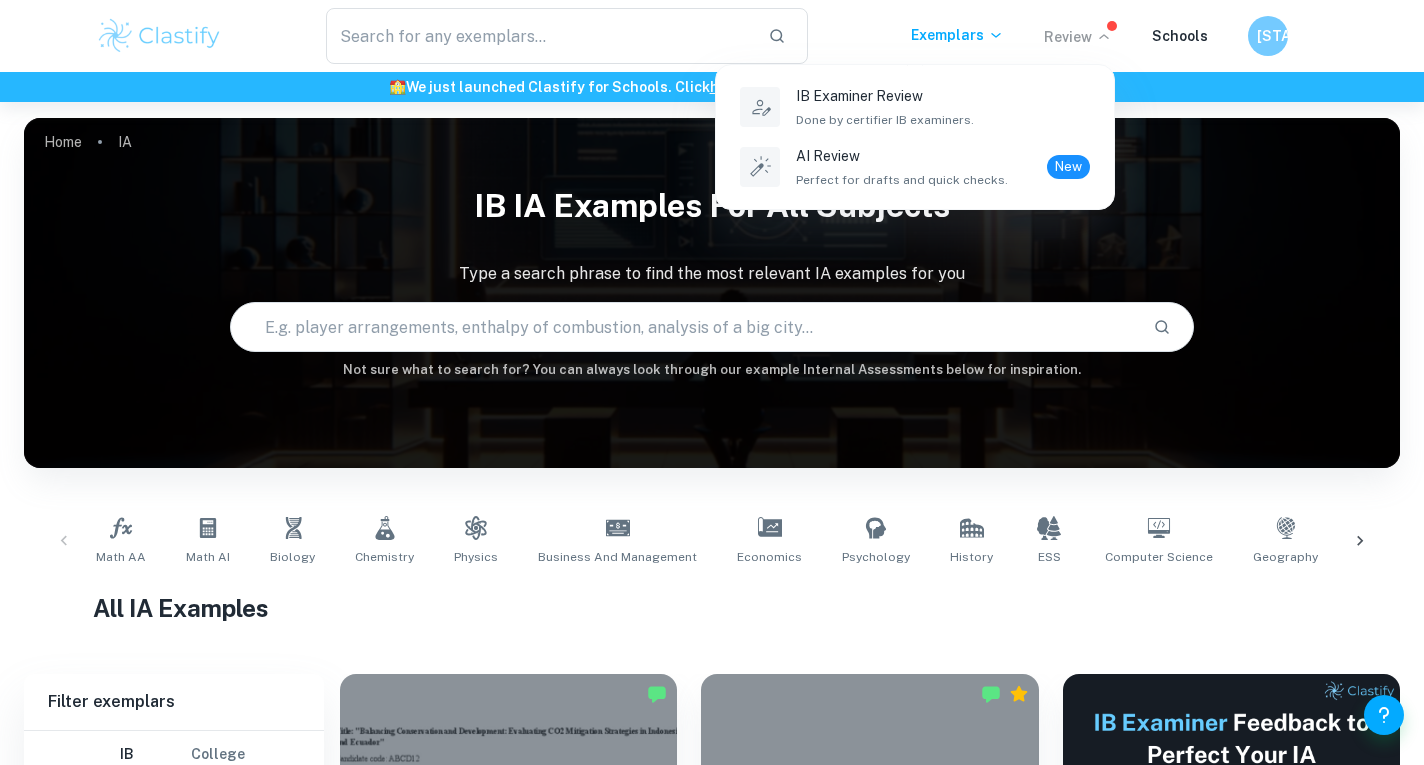 click at bounding box center [712, 382] 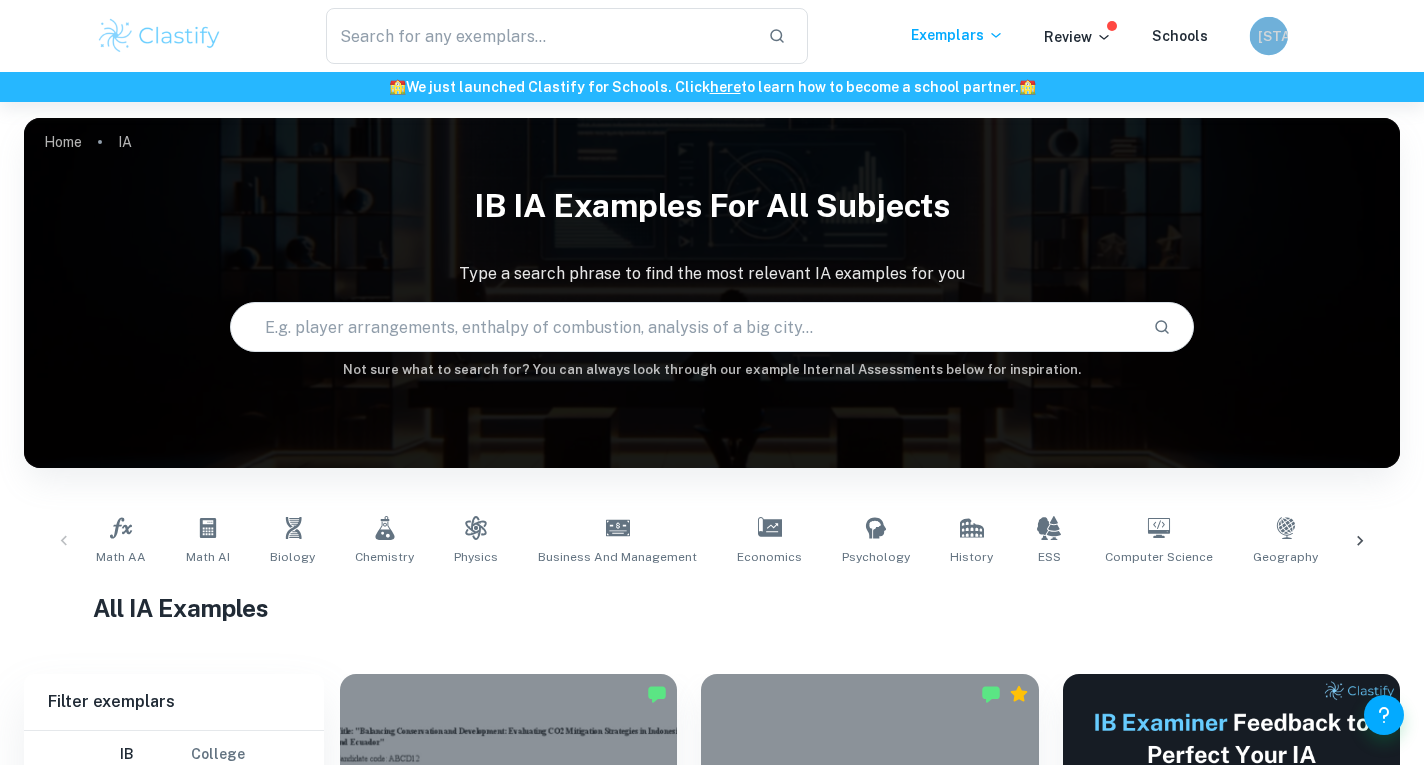 click on "[STATE]" at bounding box center [1269, 36] 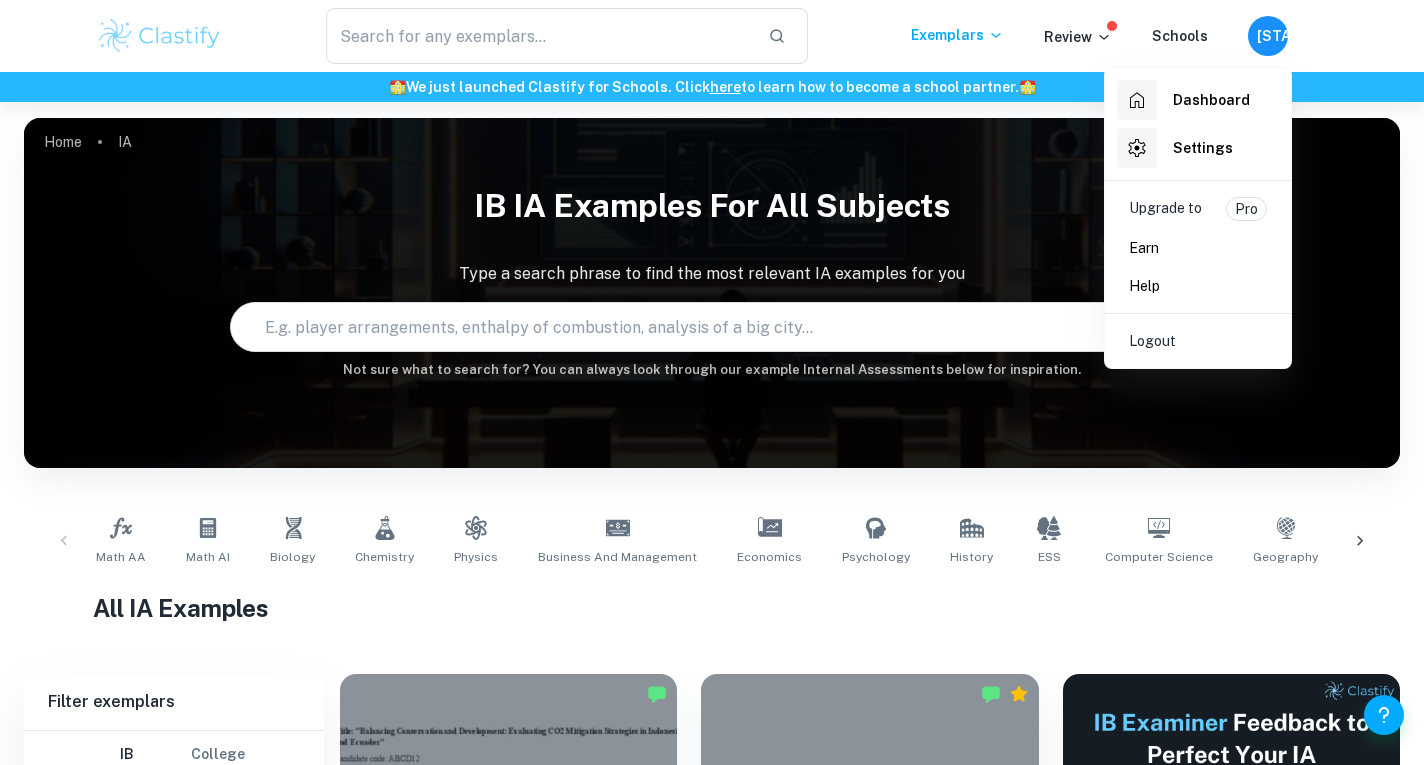click at bounding box center (712, 382) 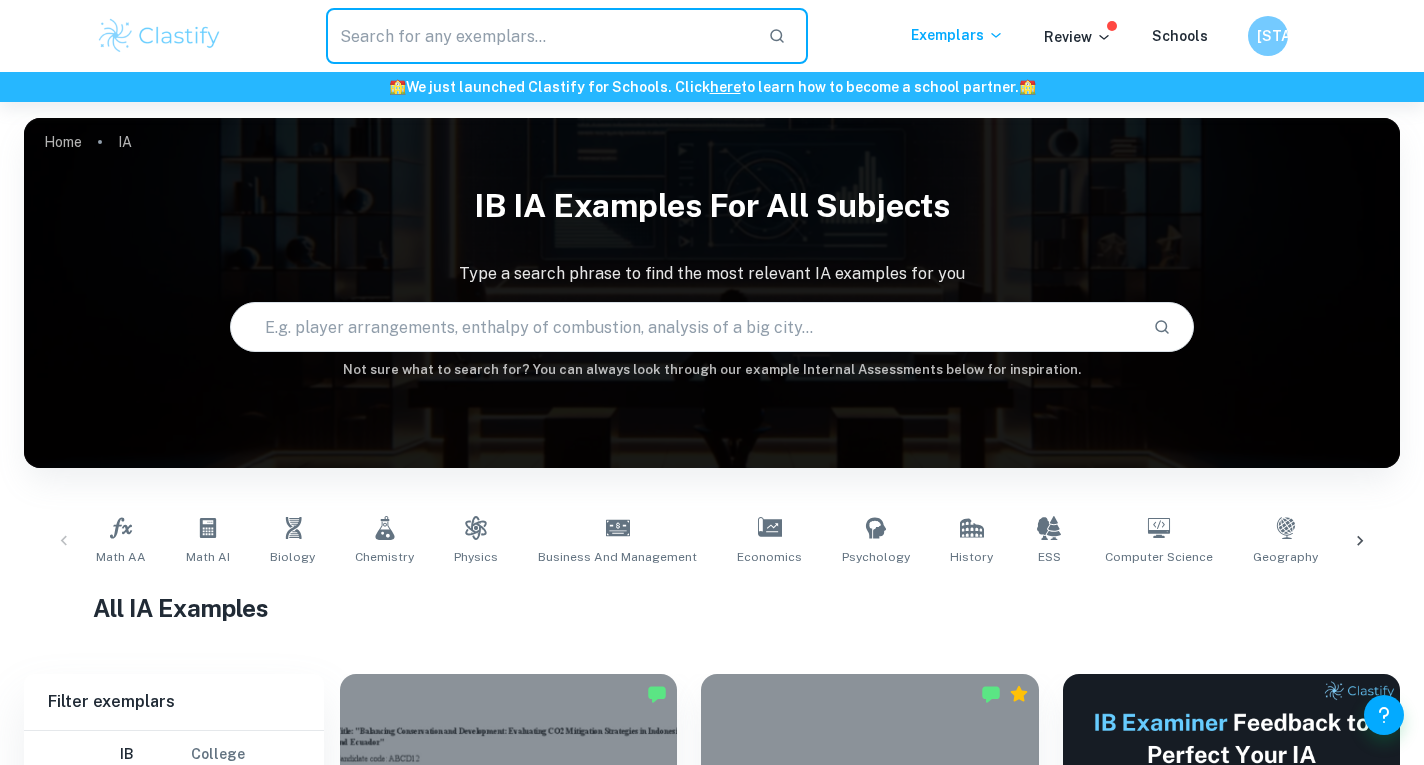 click at bounding box center (539, 36) 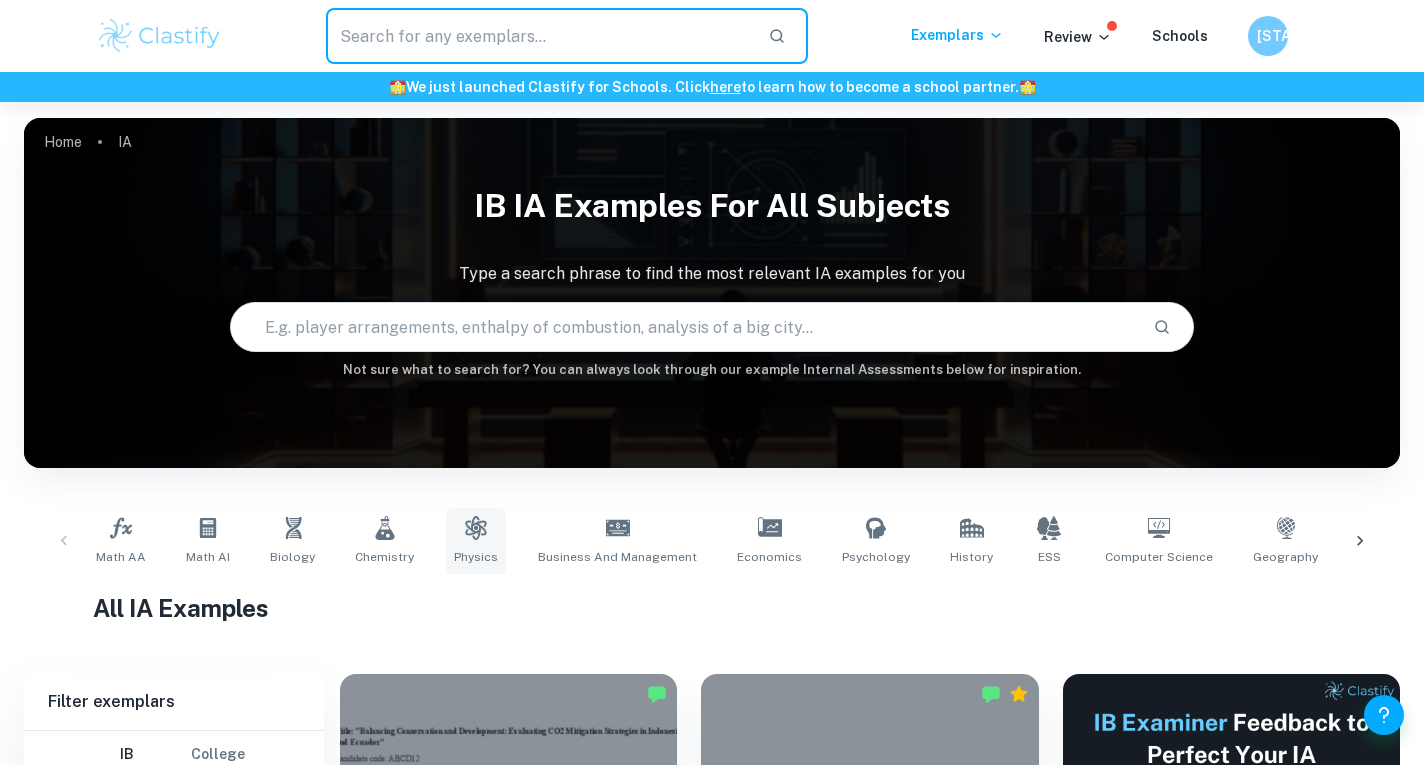 click 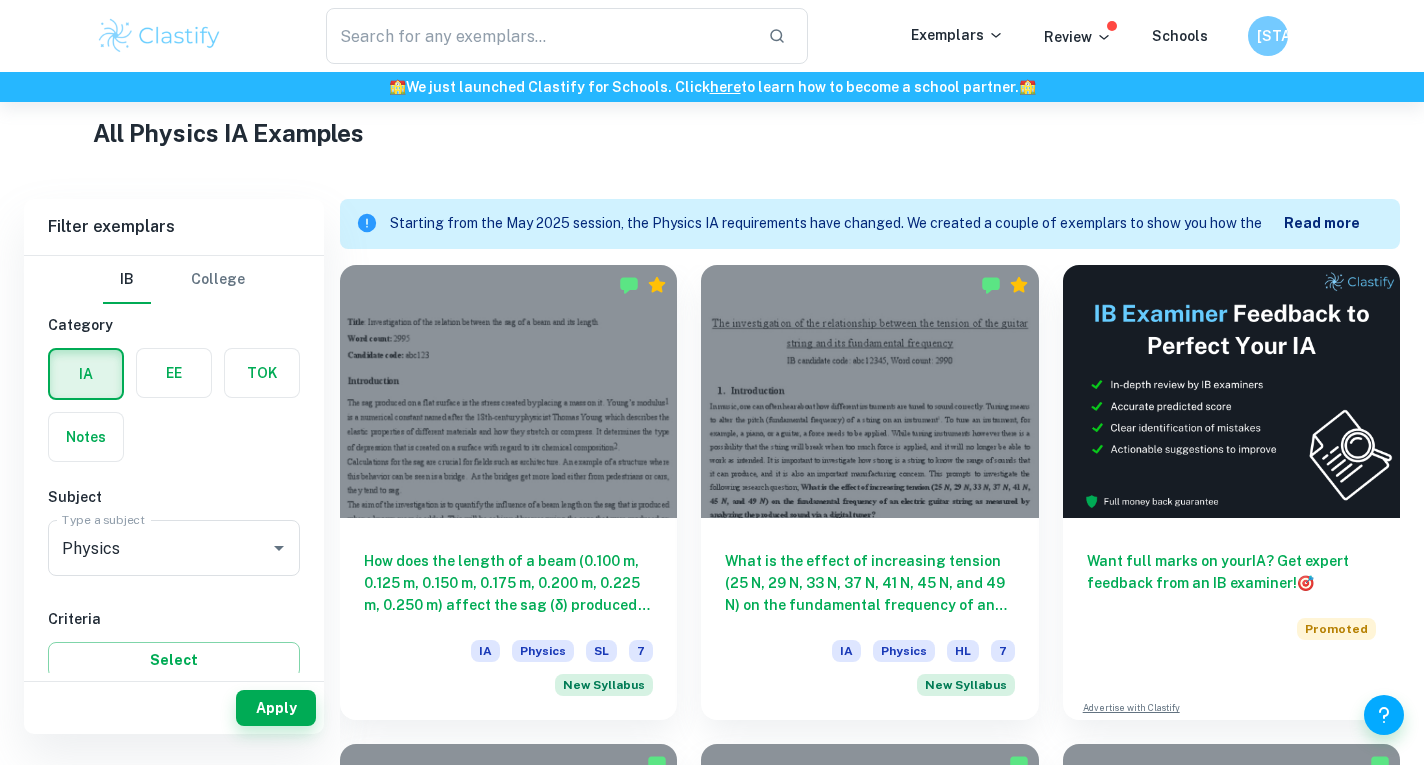 scroll, scrollTop: 479, scrollLeft: 0, axis: vertical 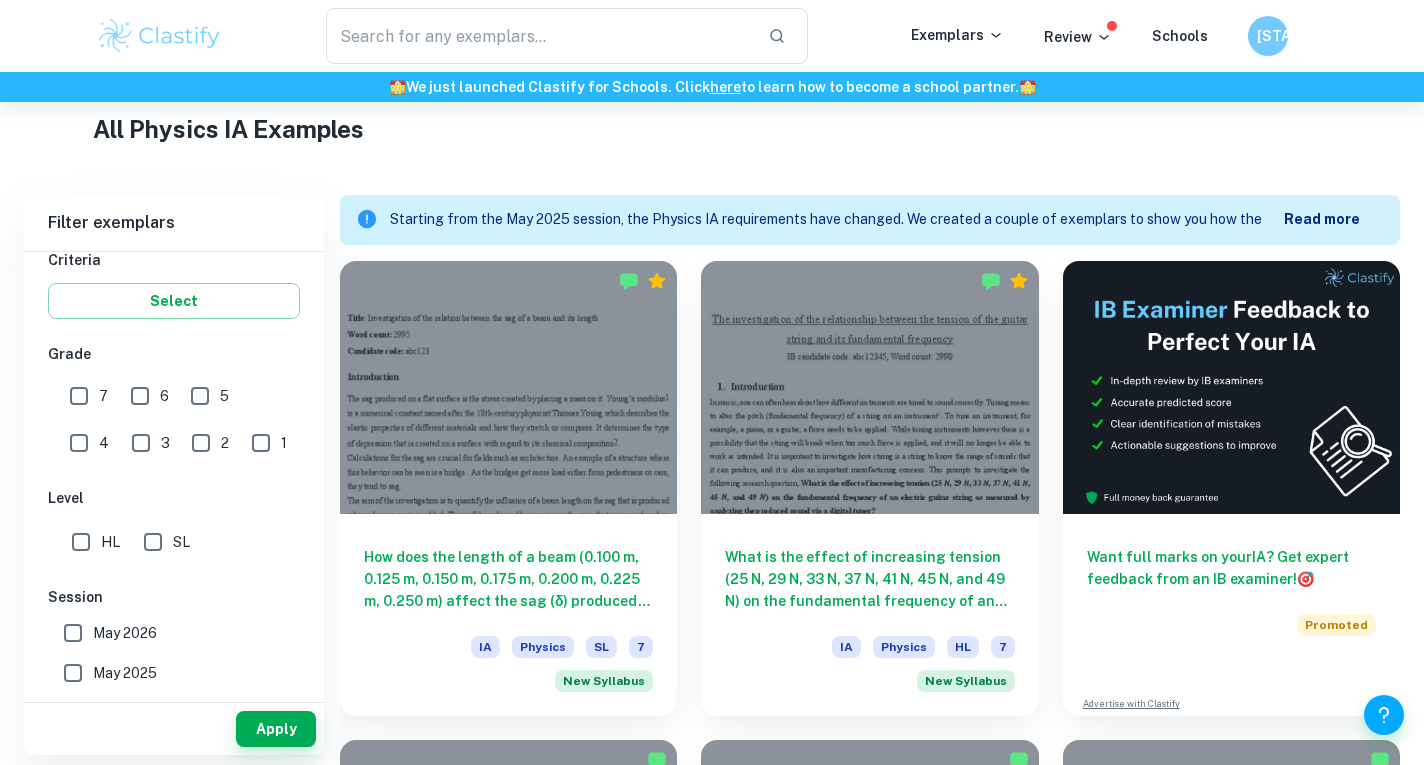 click on "7" at bounding box center [79, 396] 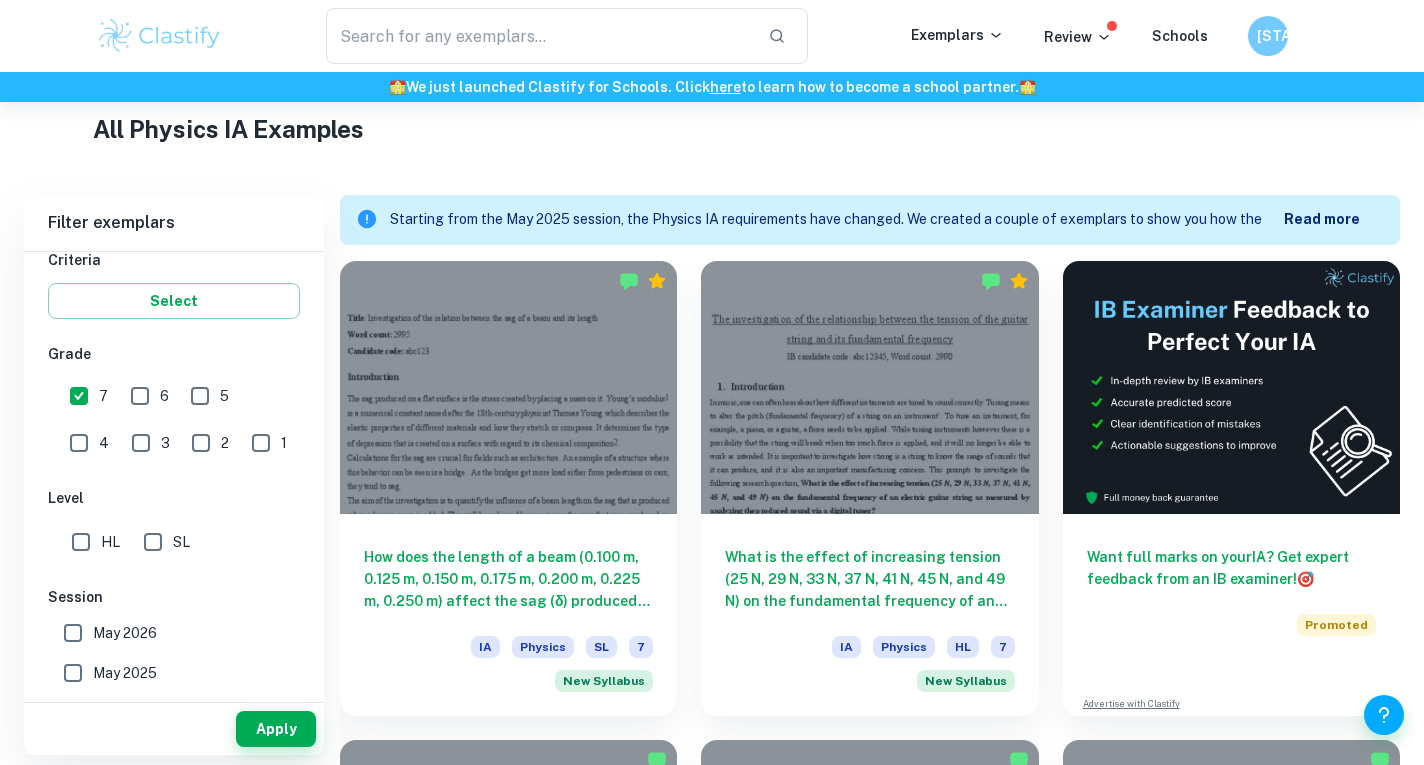 click on "Apply" at bounding box center [174, 729] 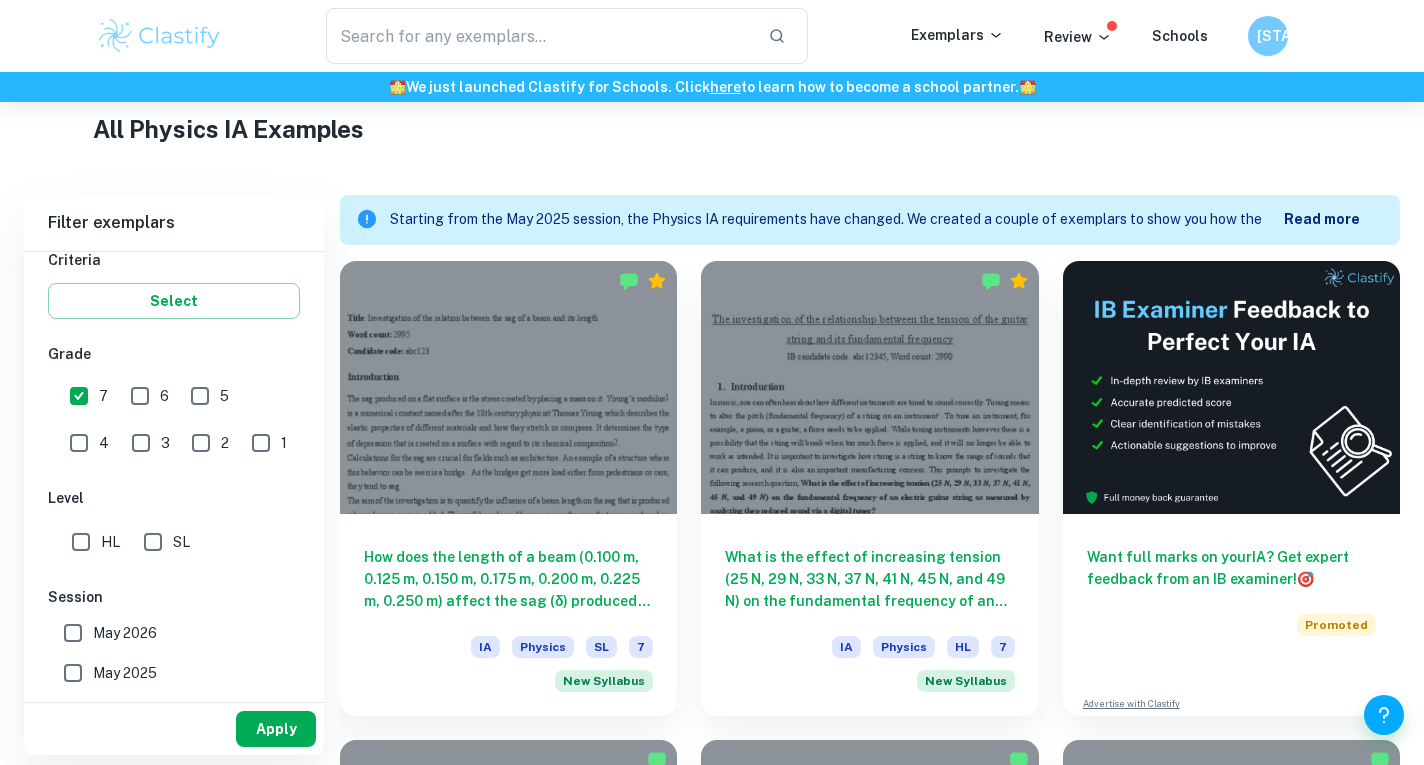 click on "Apply" at bounding box center [276, 729] 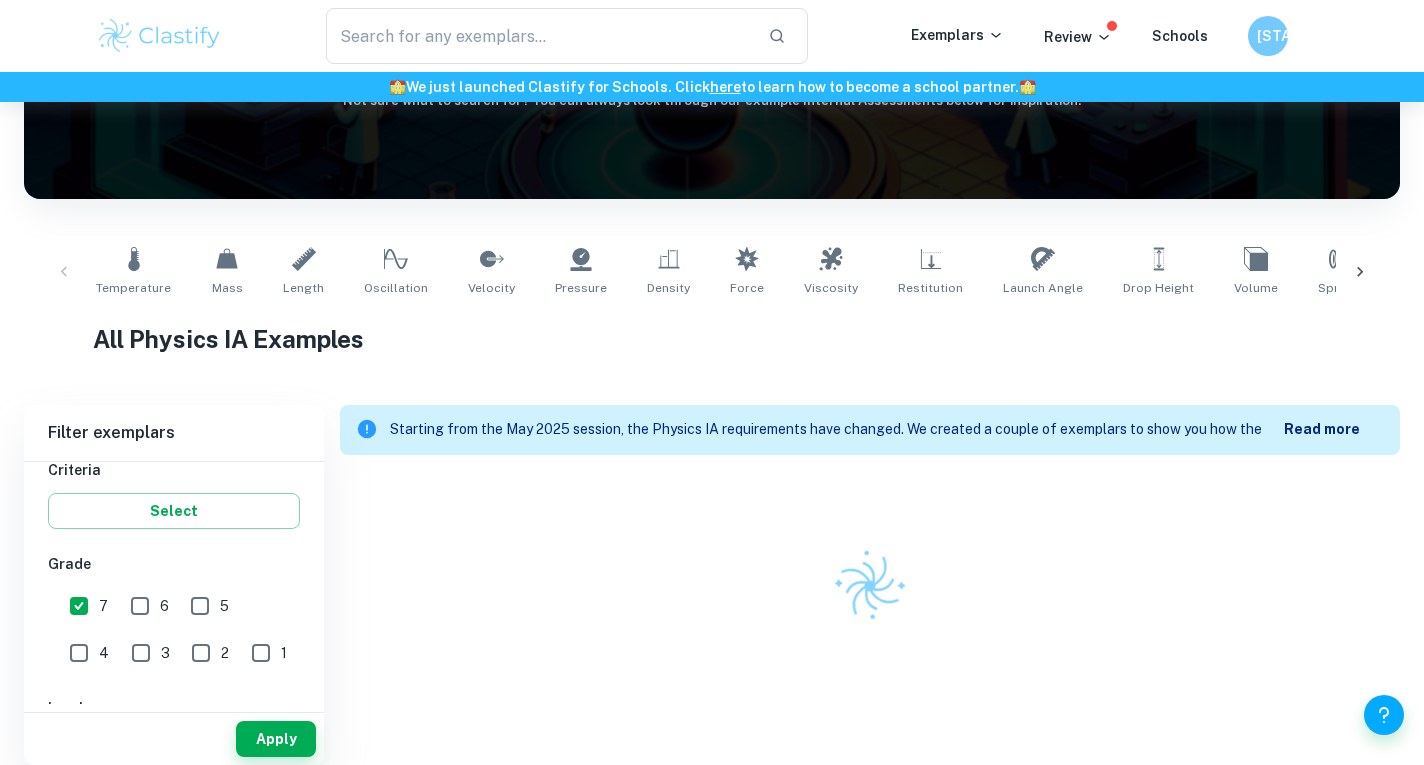 scroll, scrollTop: 479, scrollLeft: 0, axis: vertical 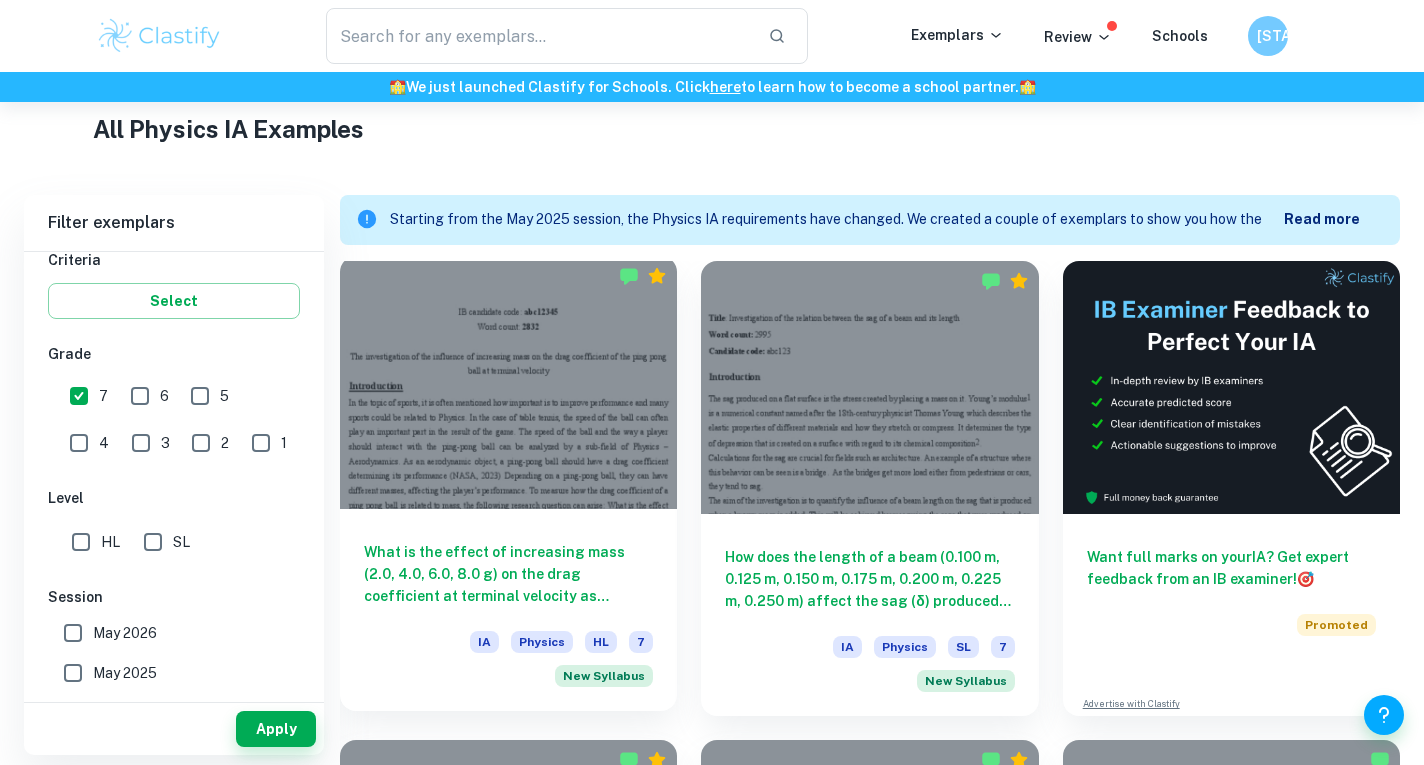 click at bounding box center (508, 382) 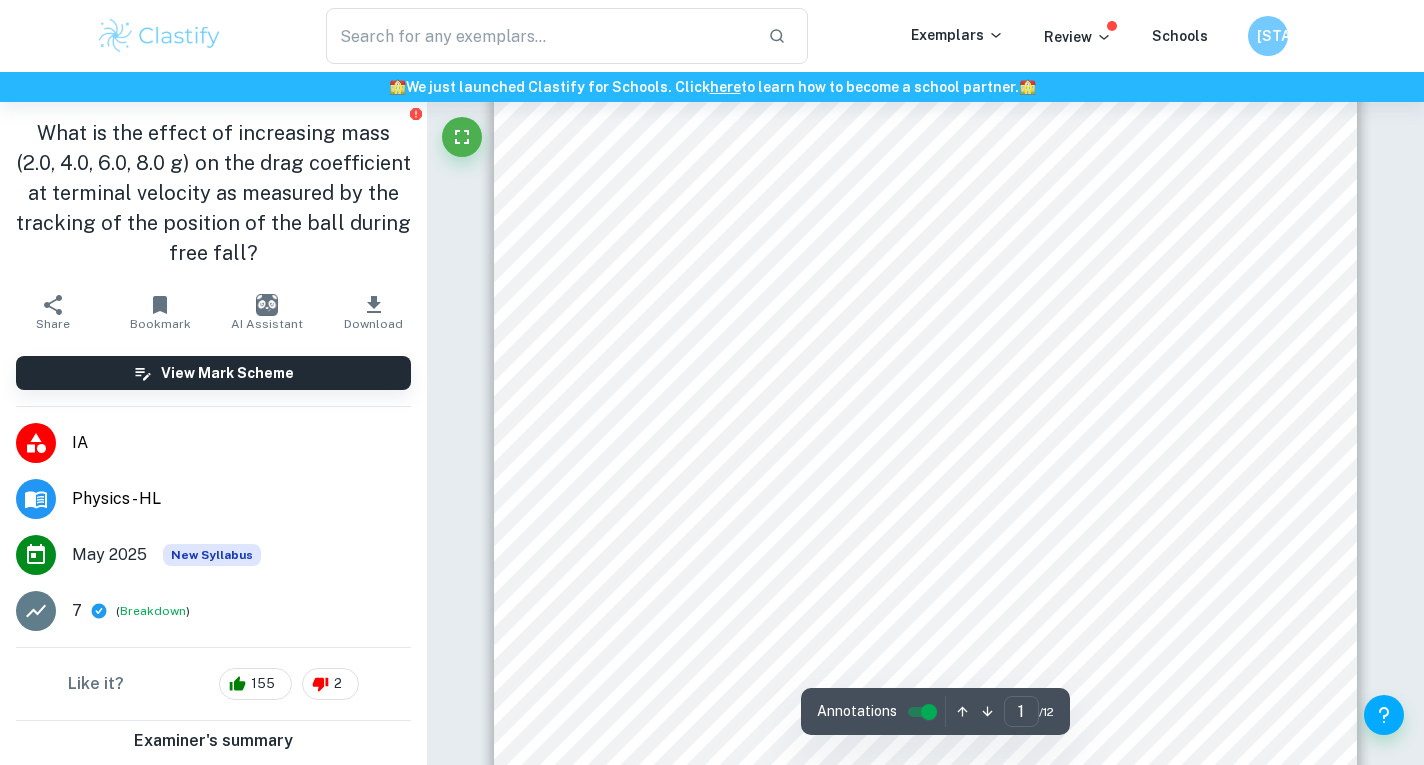 scroll, scrollTop: 519, scrollLeft: 0, axis: vertical 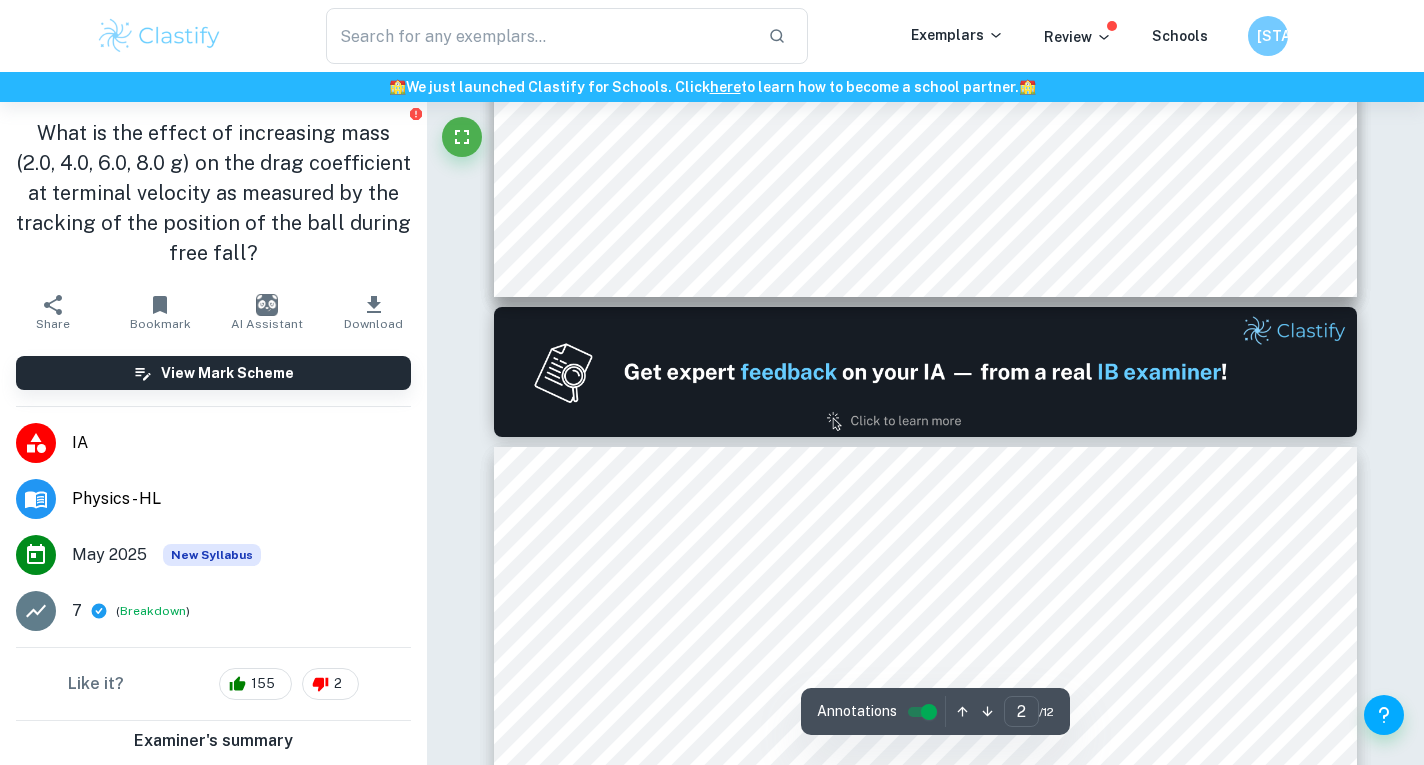 type on "1" 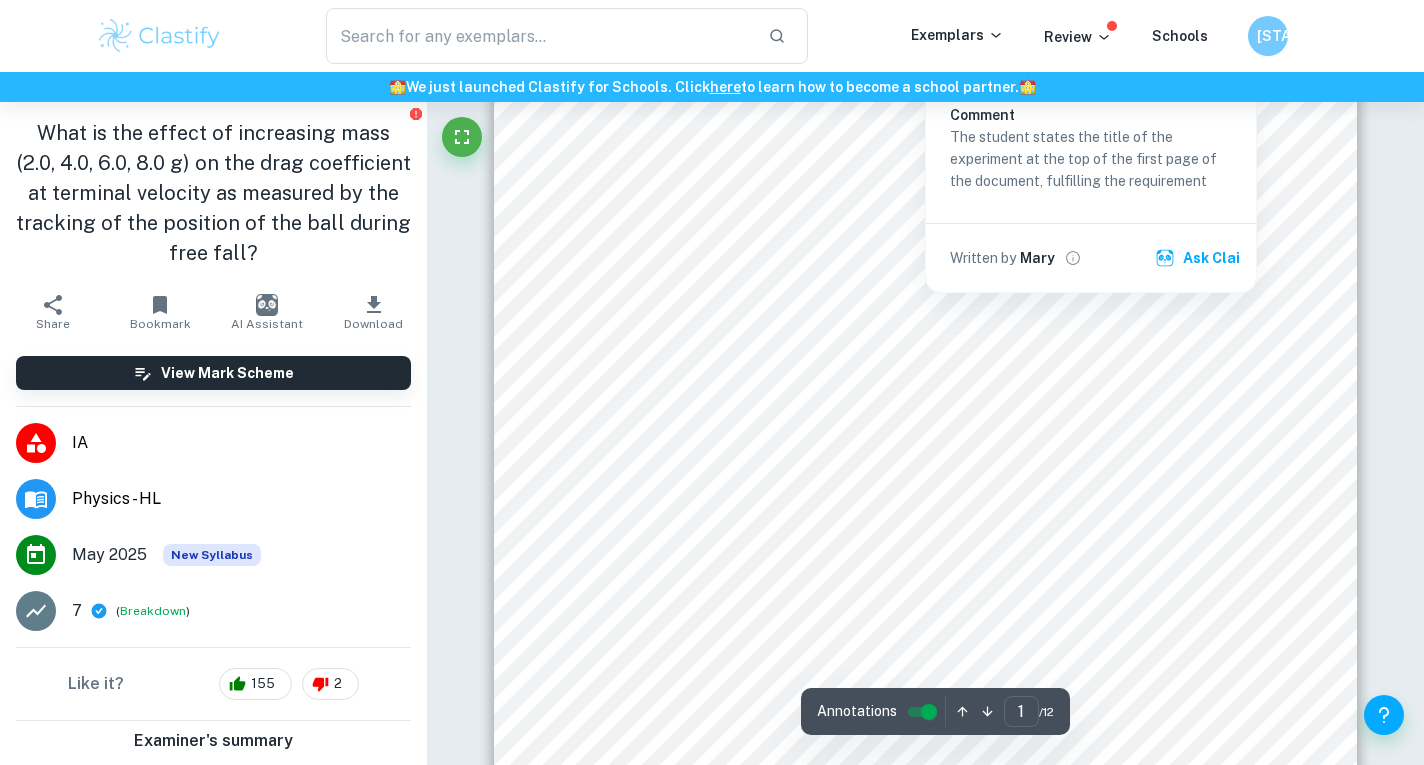 scroll, scrollTop: 432, scrollLeft: 0, axis: vertical 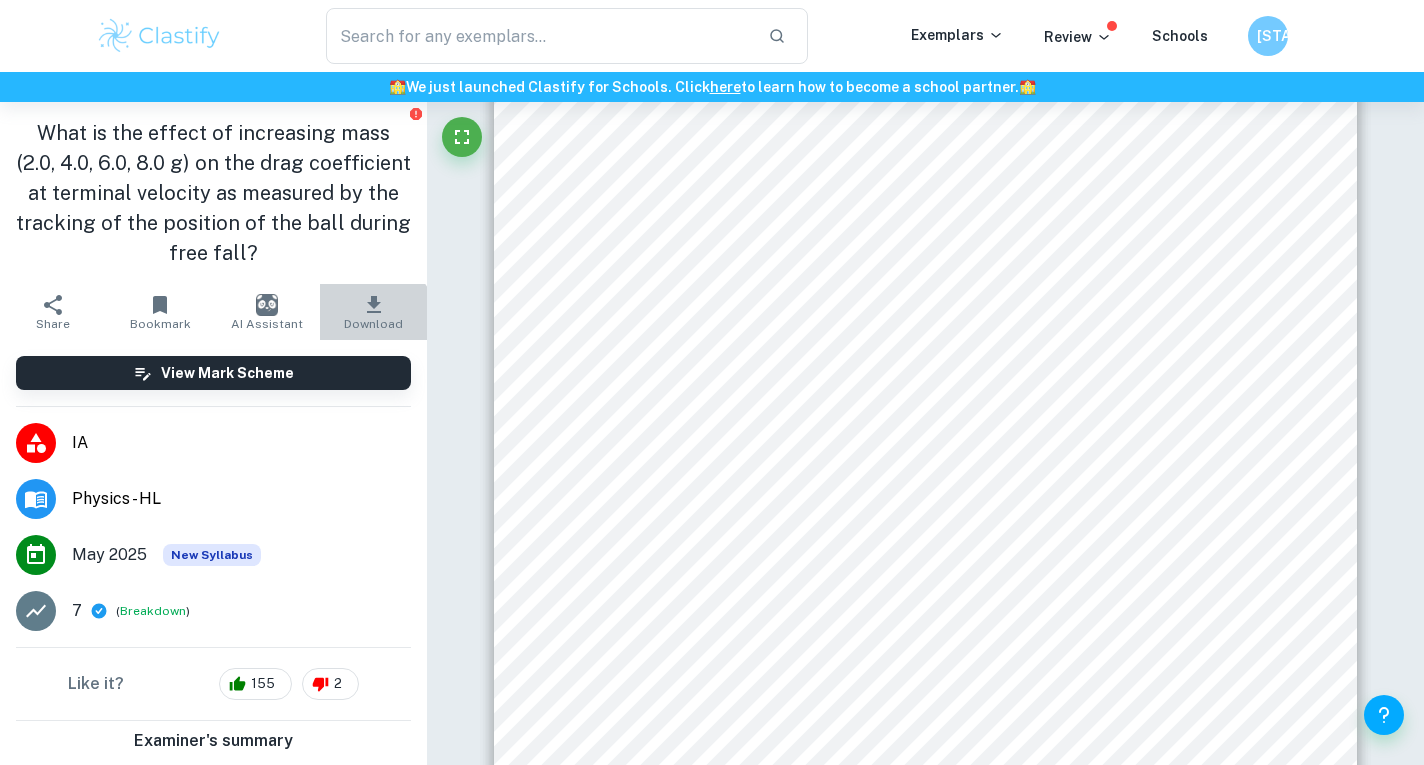 click on "Download" at bounding box center (373, 324) 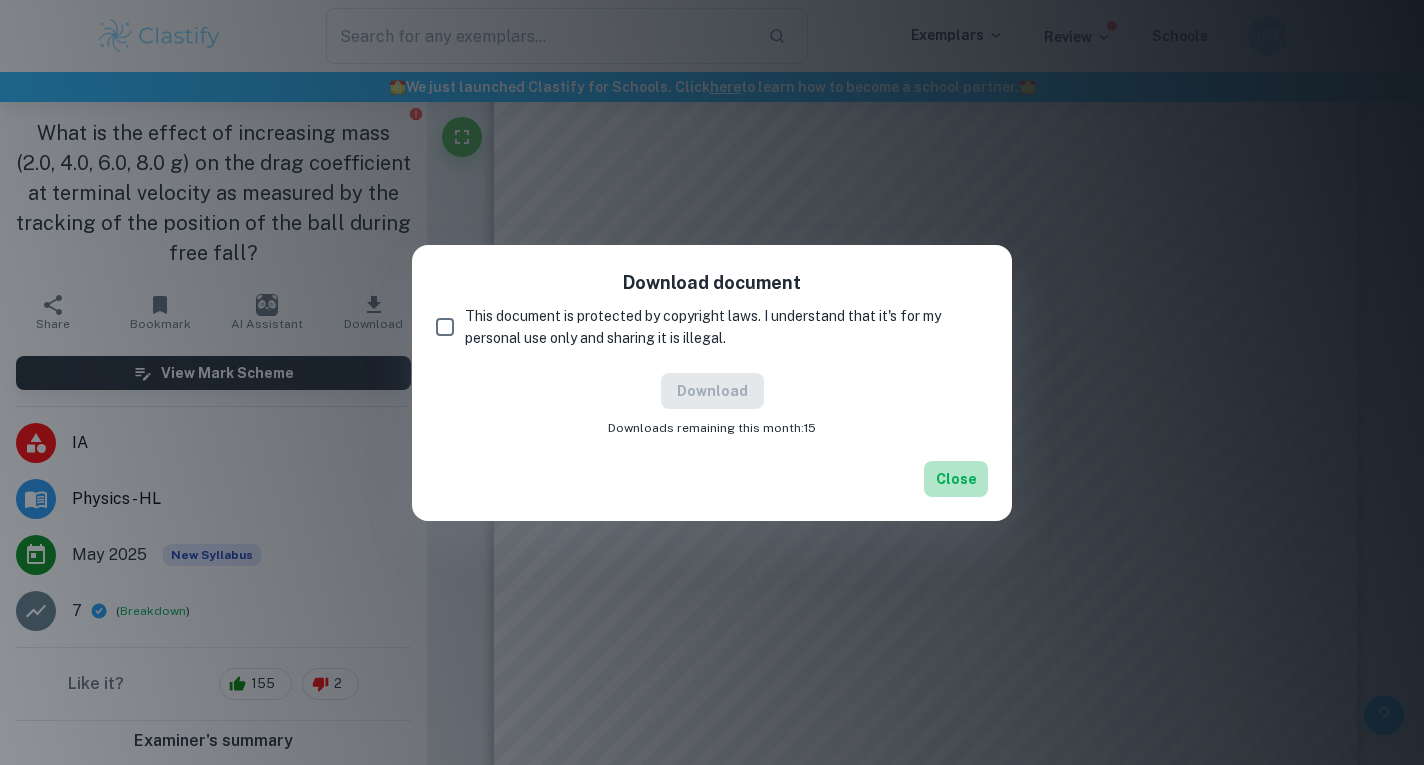 click on "Close" at bounding box center [956, 479] 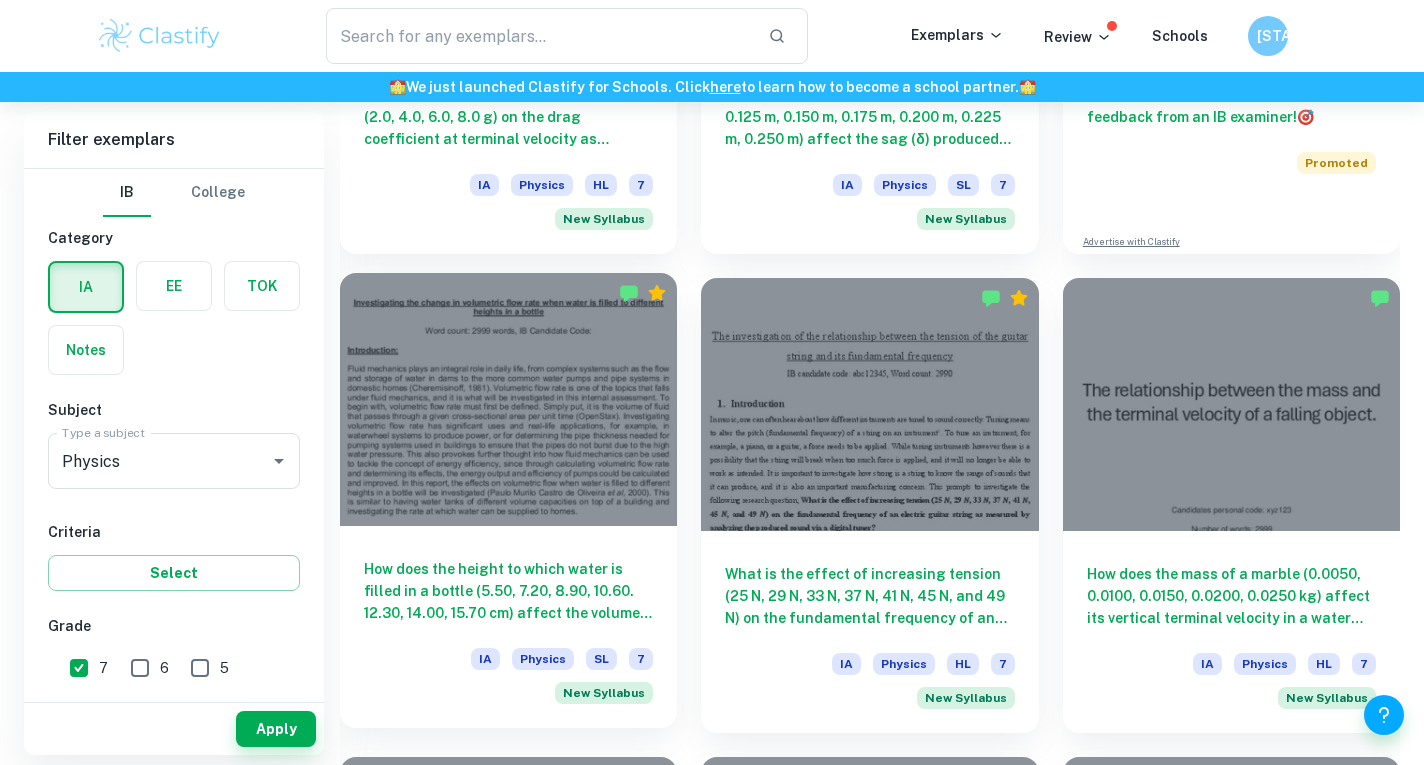 scroll, scrollTop: 895, scrollLeft: 0, axis: vertical 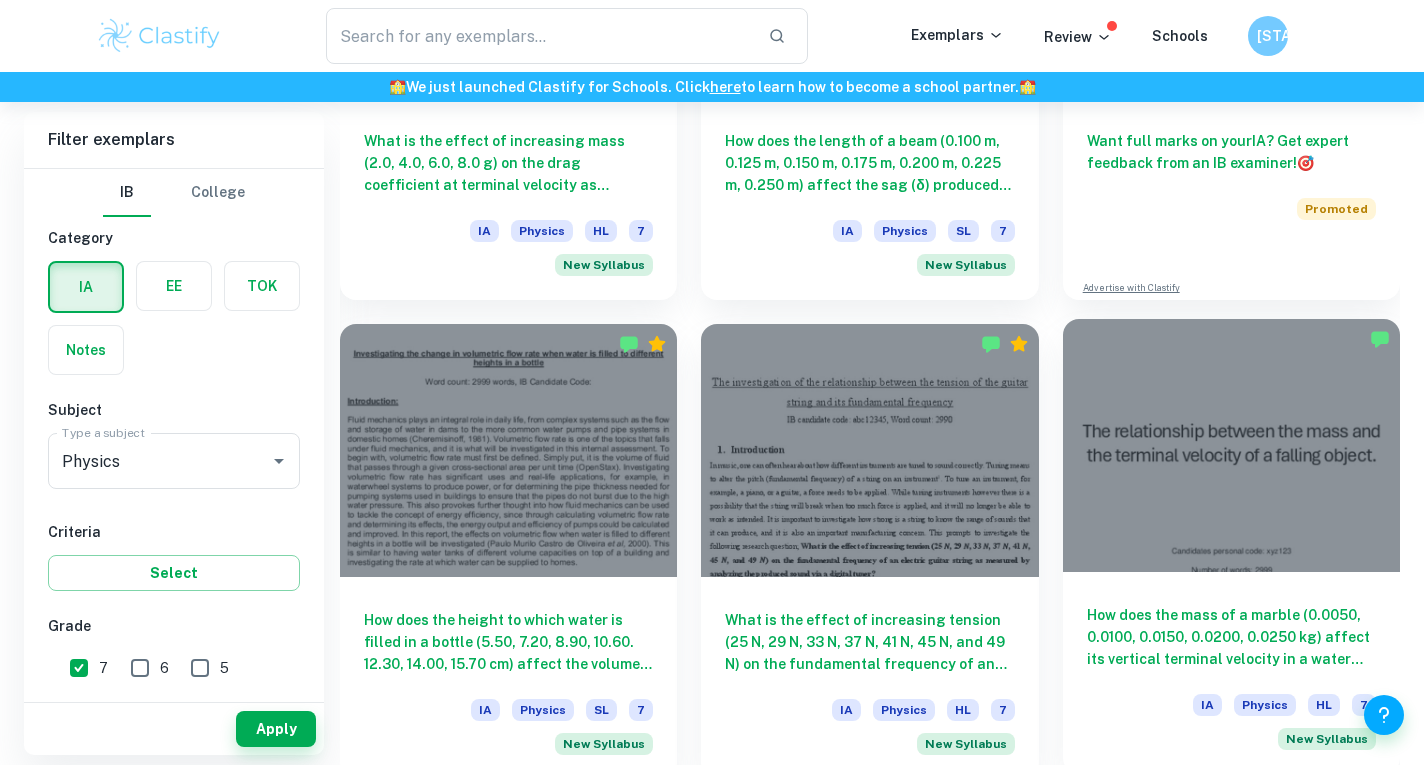 click on "How does the mass of a marble (0.0050, 0.0100, 0.0150, 0.0200, 0.0250 kg) affect its vertical terminal velocity in a water container when dropped from a constant height measured using video analysis software?" at bounding box center (1231, 637) 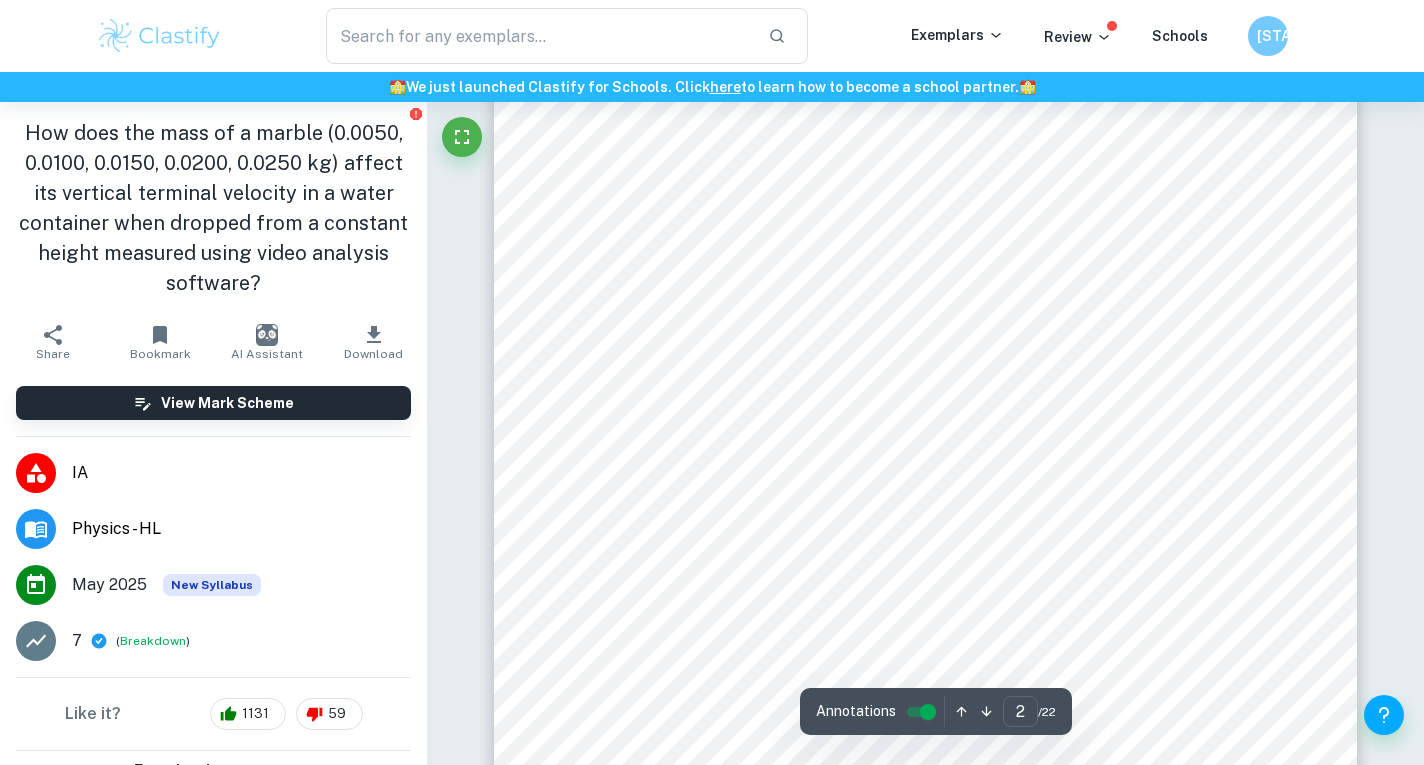scroll, scrollTop: 2142, scrollLeft: 0, axis: vertical 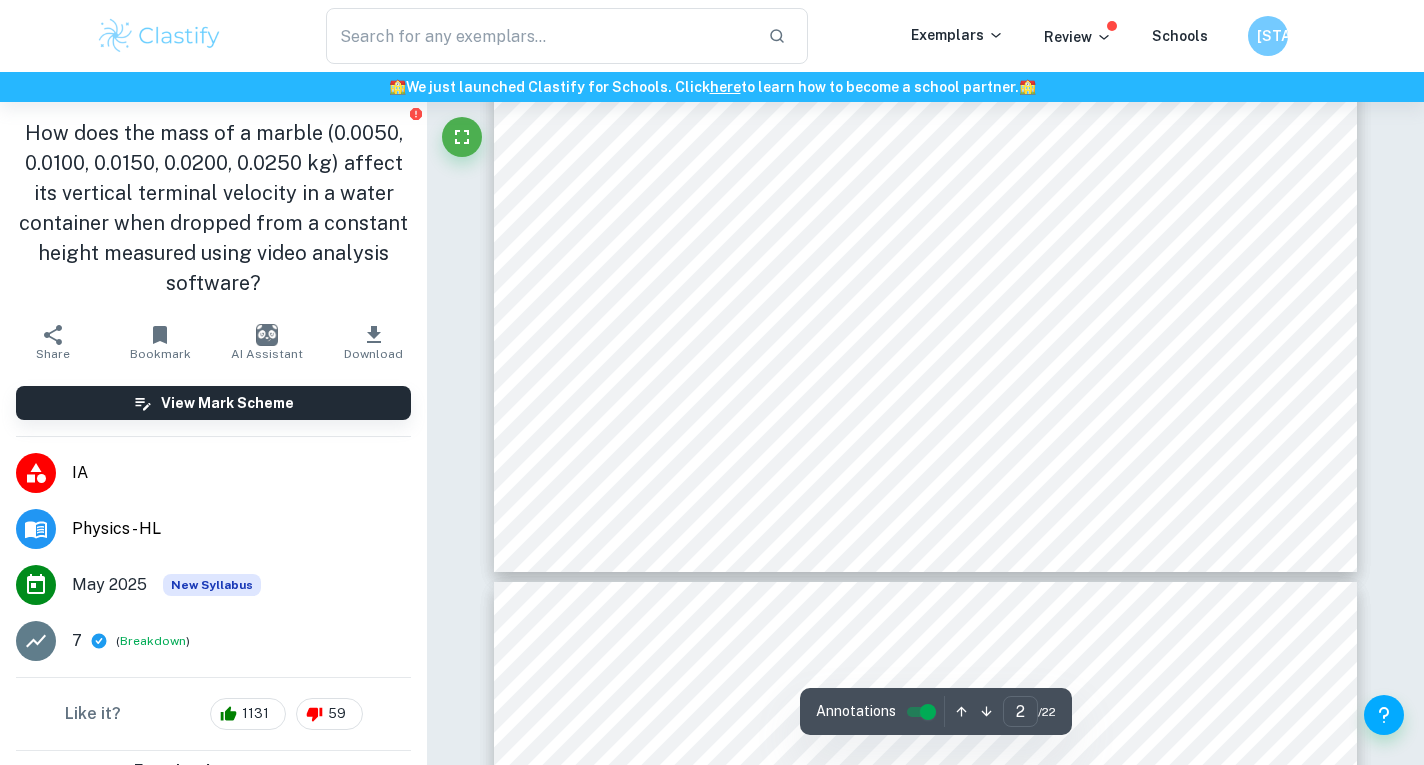type on "3" 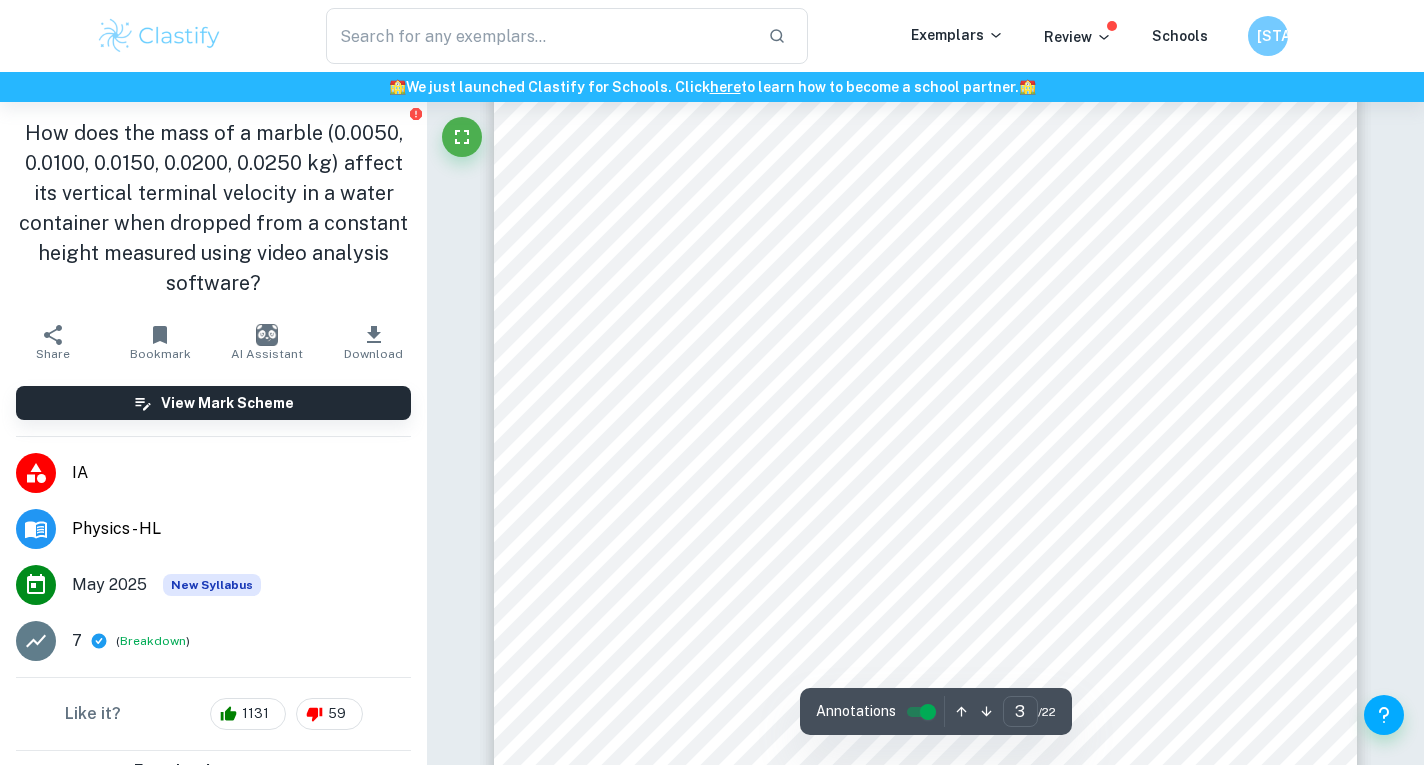 scroll, scrollTop: 3110, scrollLeft: 0, axis: vertical 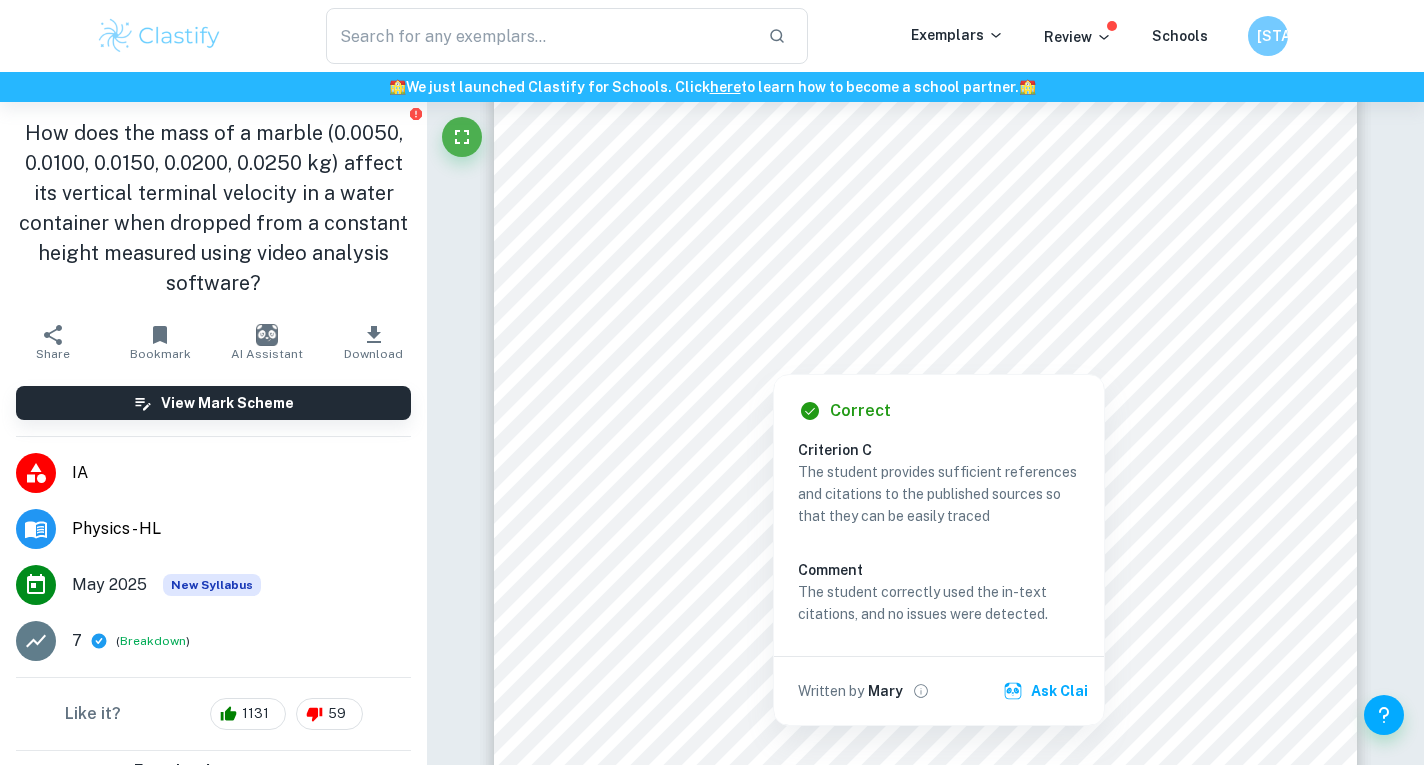 click at bounding box center (773, 360) 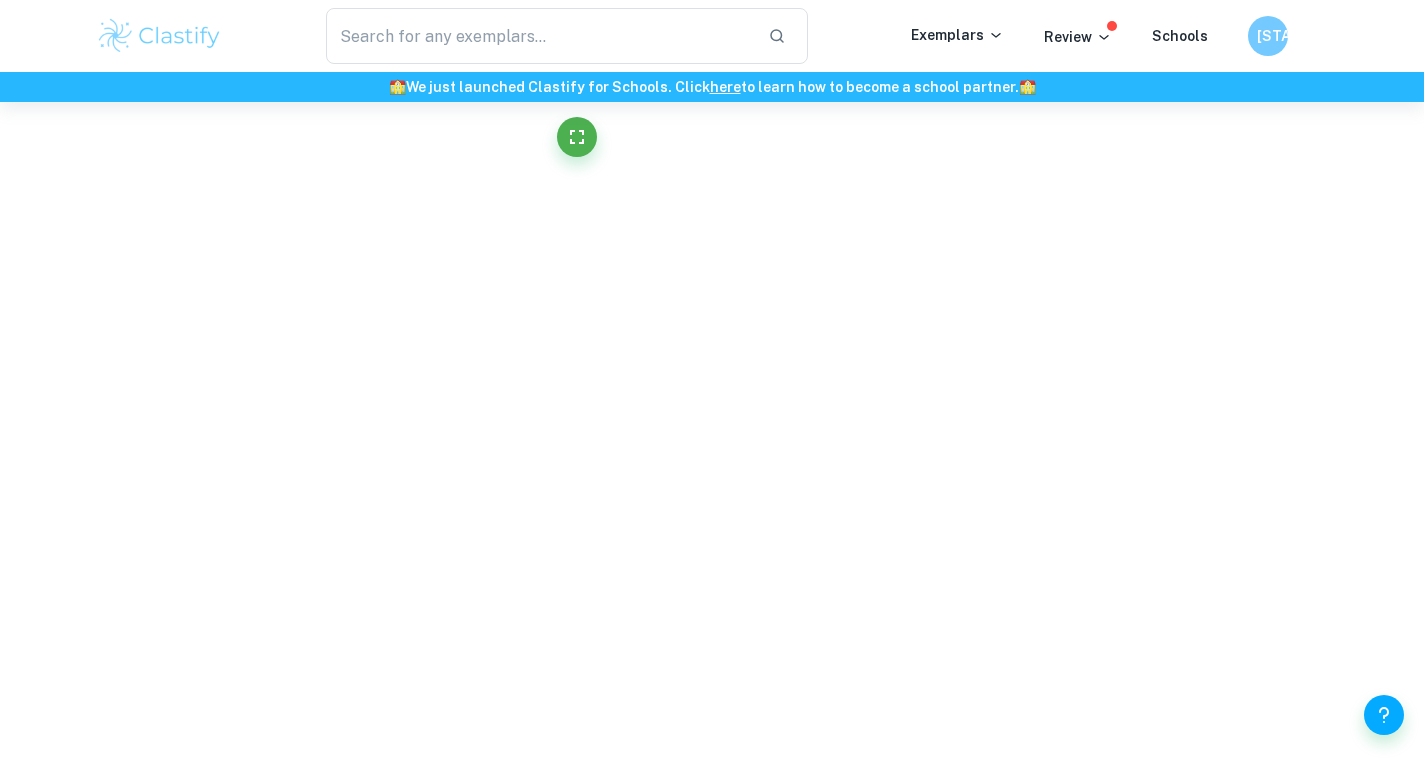scroll, scrollTop: 3071, scrollLeft: 0, axis: vertical 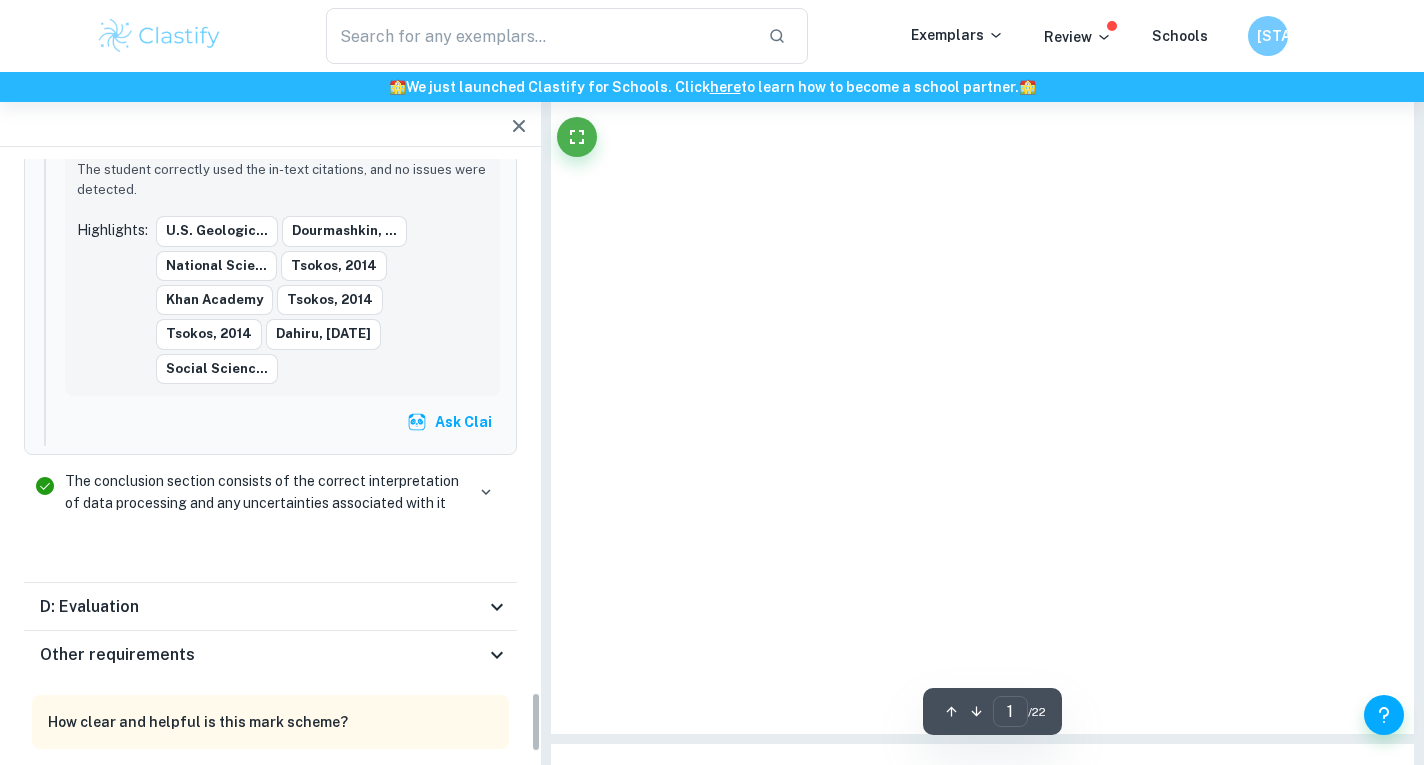 type on "3" 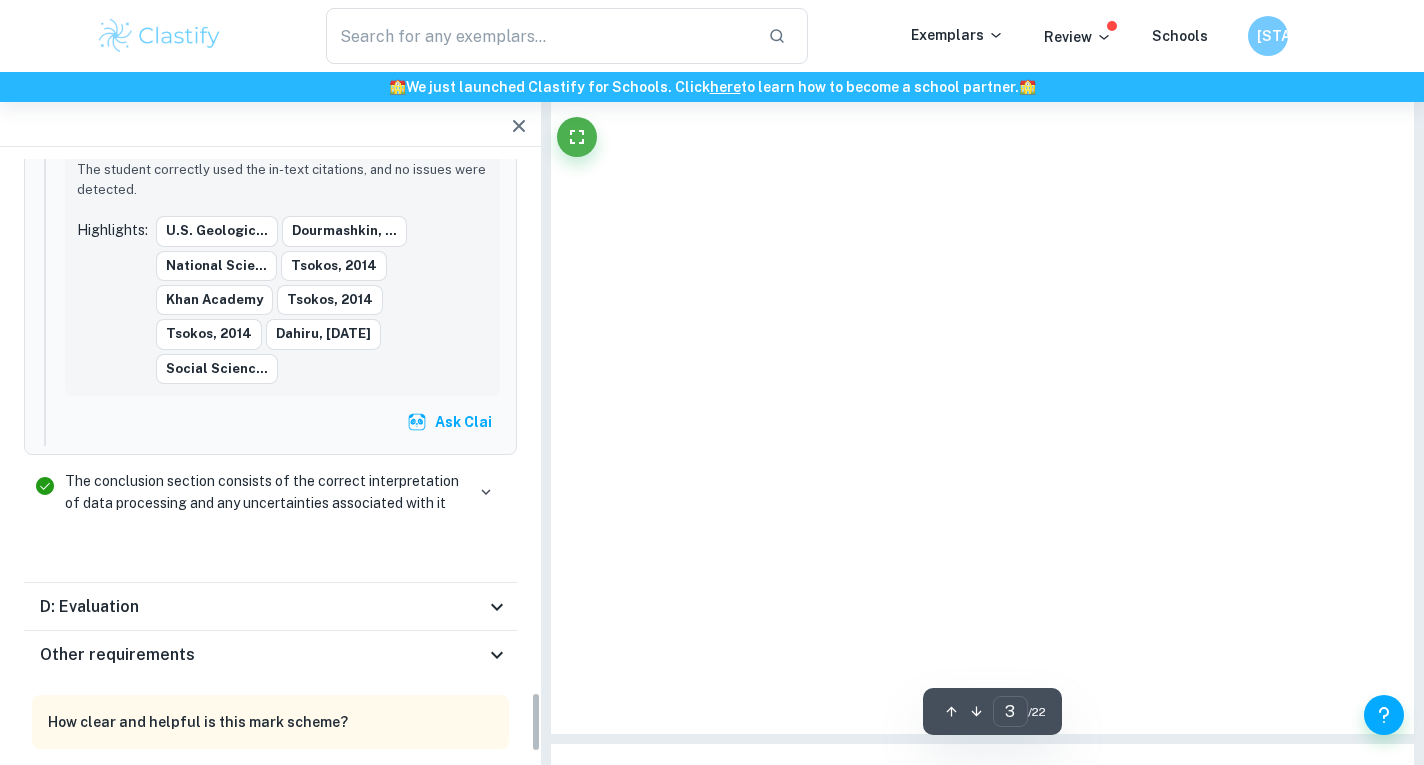 scroll, scrollTop: 5064, scrollLeft: 0, axis: vertical 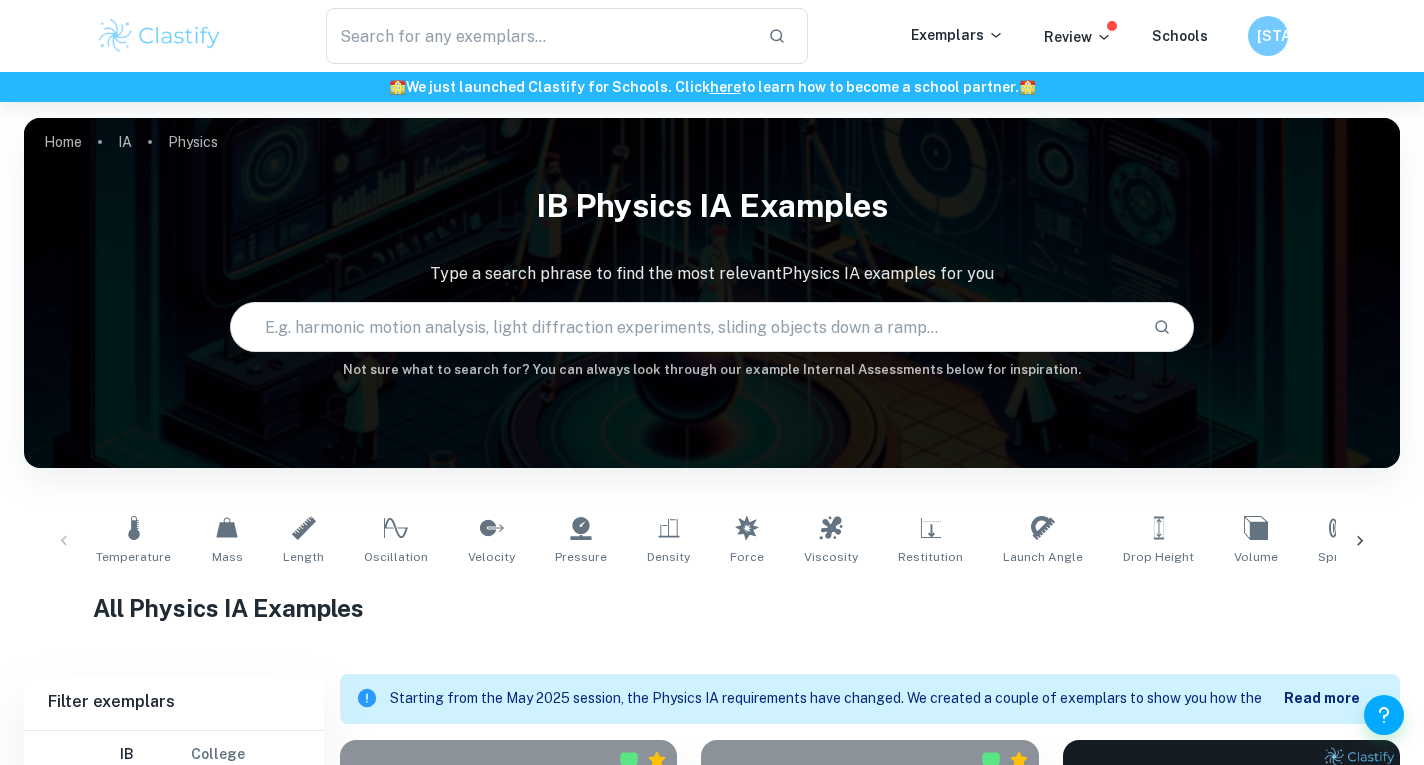 drag, startPoint x: 1267, startPoint y: 64, endPoint x: 1273, endPoint y: 38, distance: 26.683329 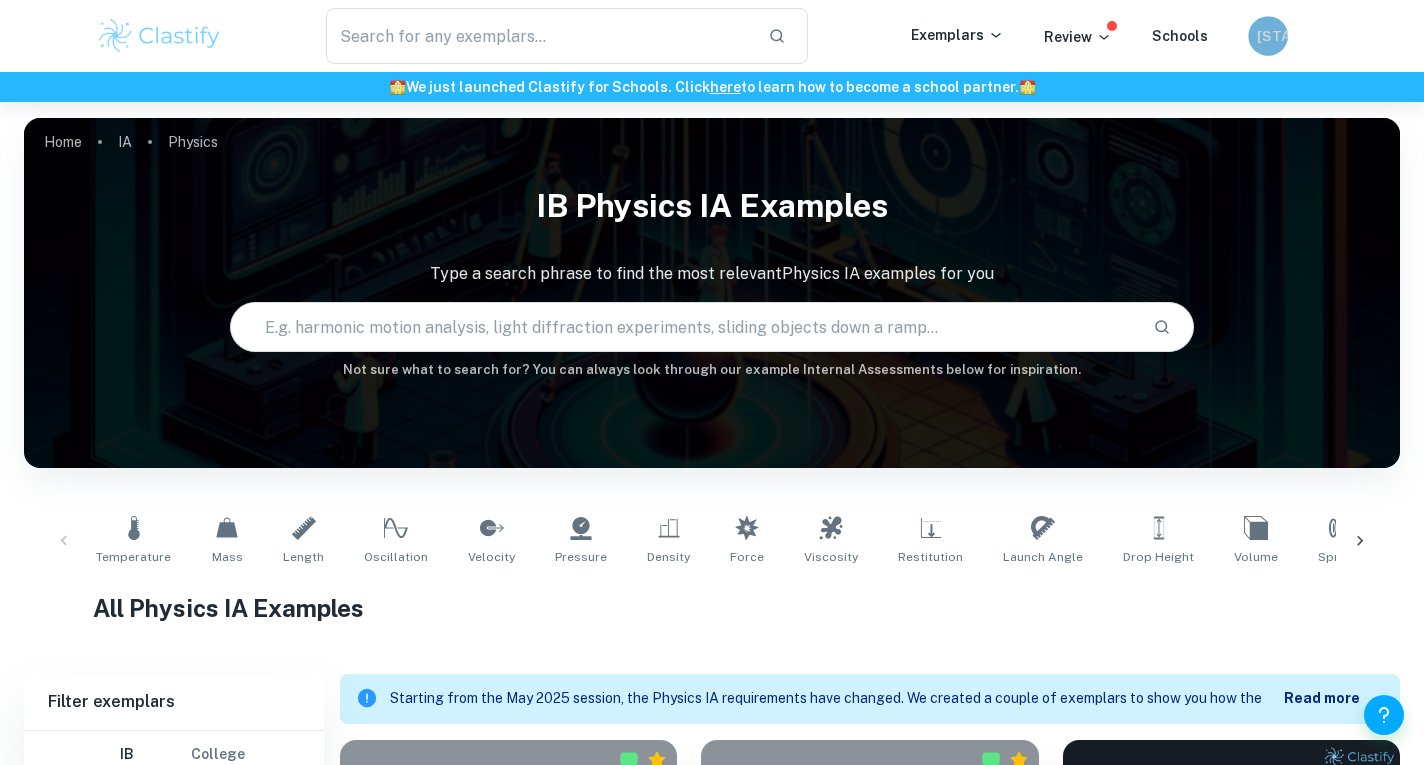click on "[STATE]" at bounding box center (1268, 36) 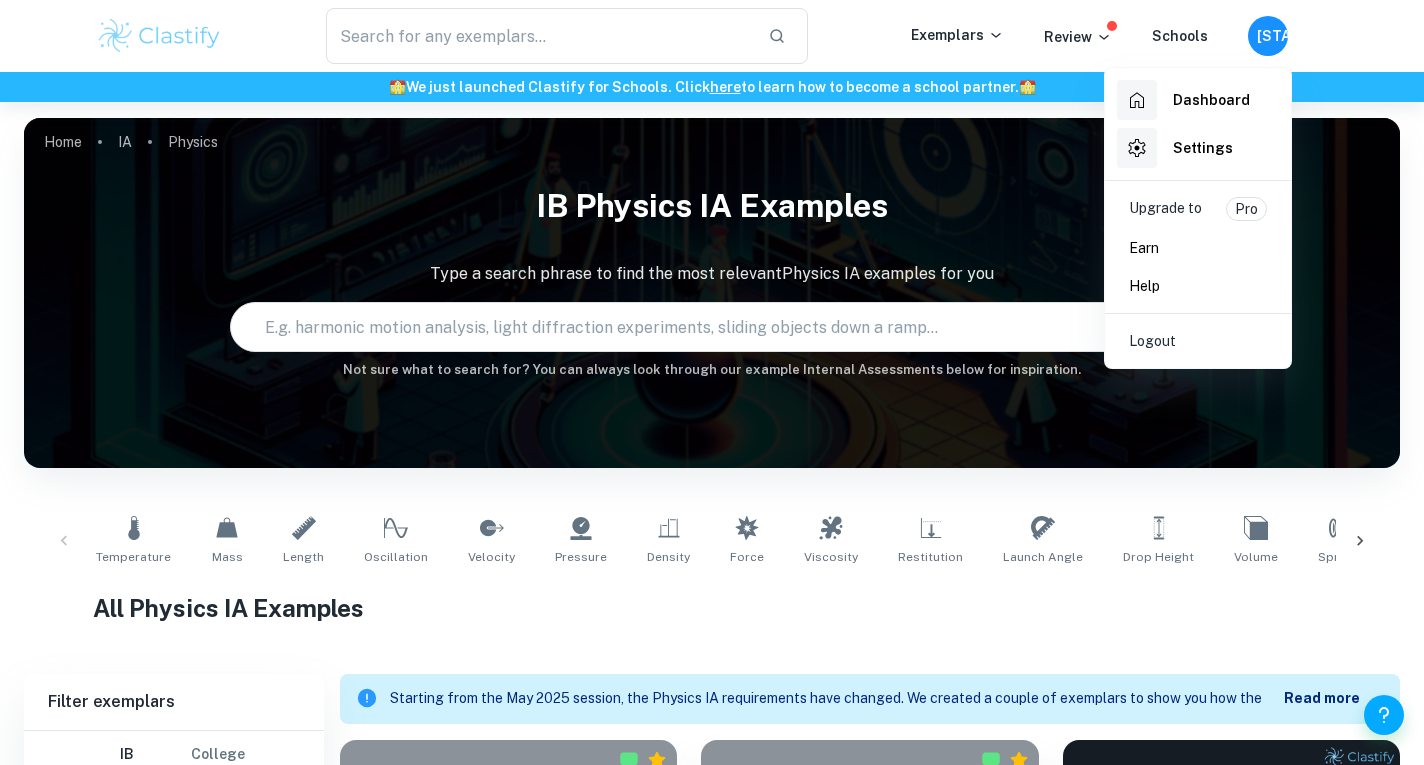 click on "Pro" at bounding box center (1246, 209) 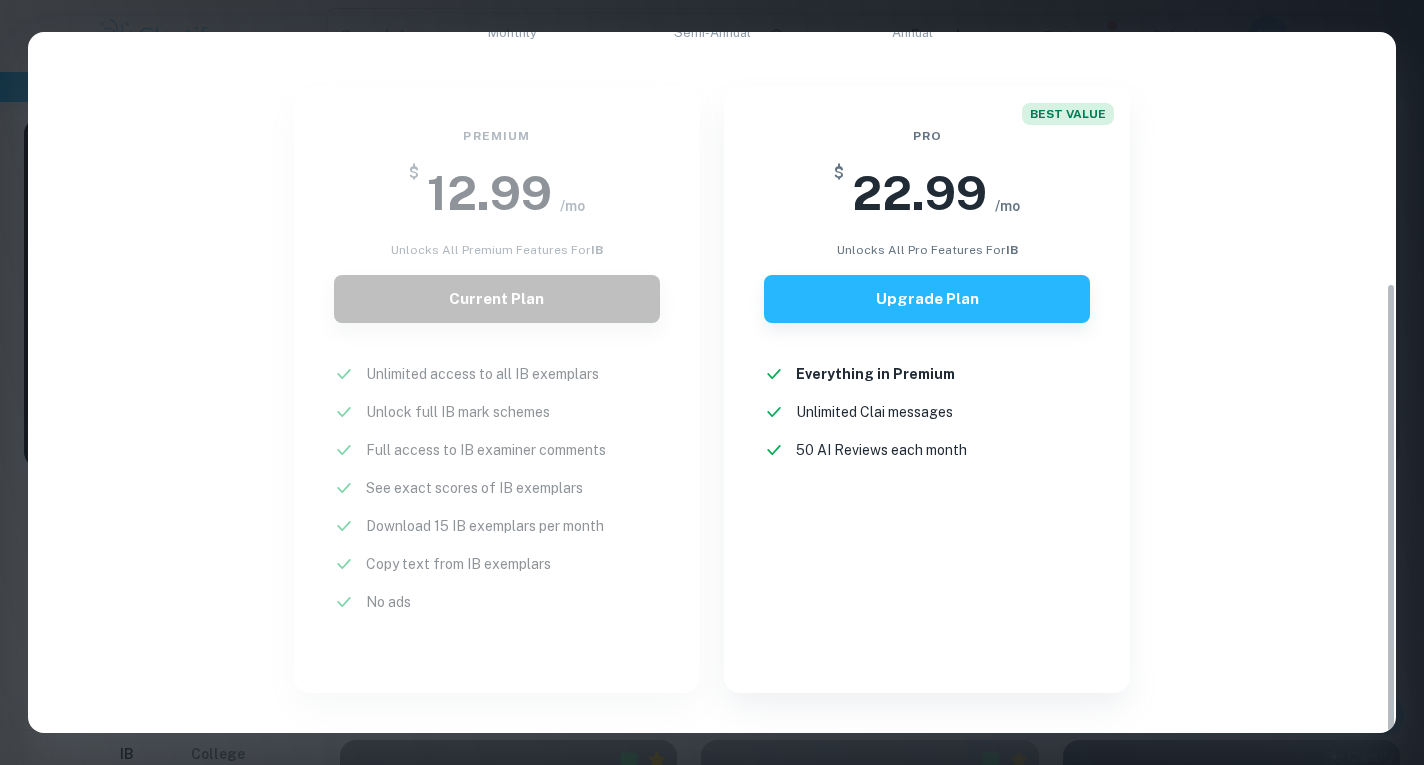 scroll, scrollTop: 0, scrollLeft: 0, axis: both 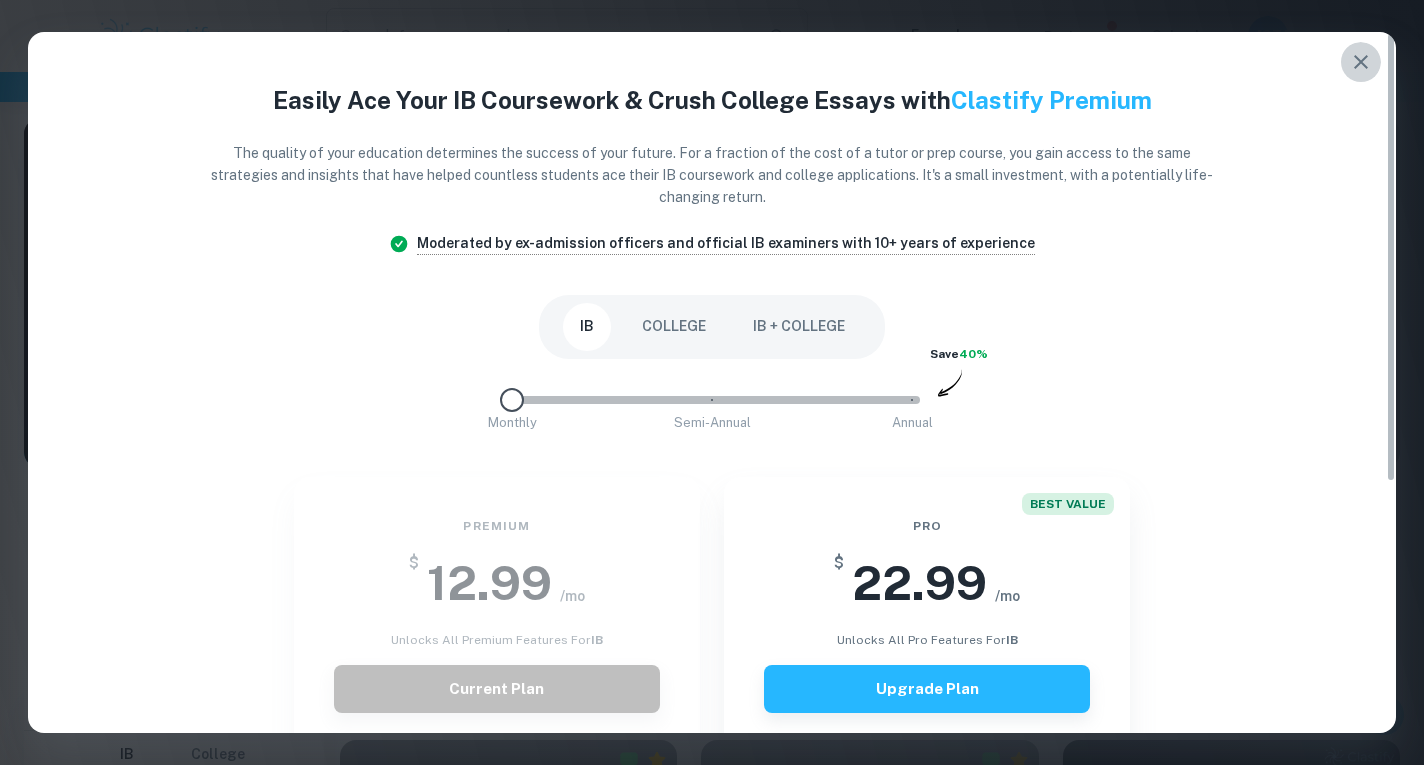 click 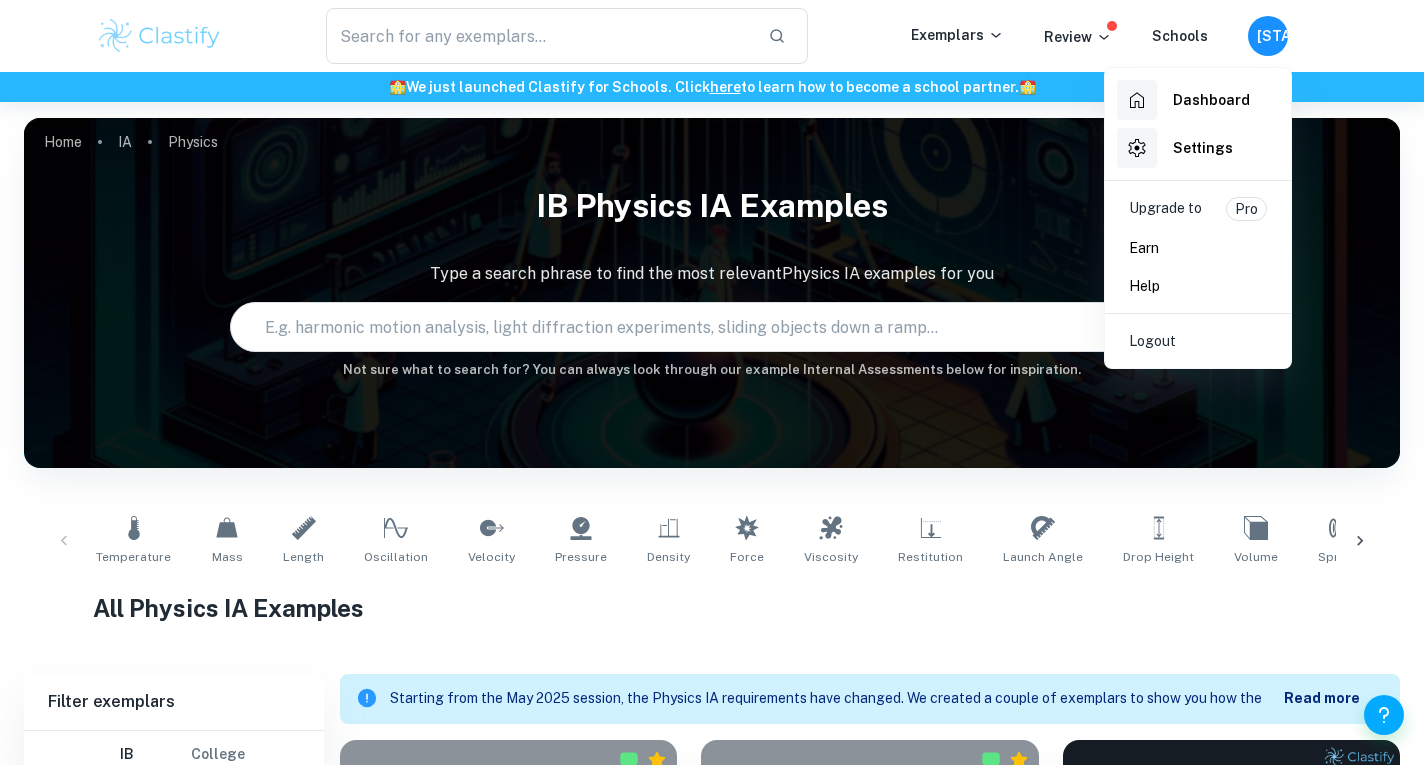 click at bounding box center [712, 382] 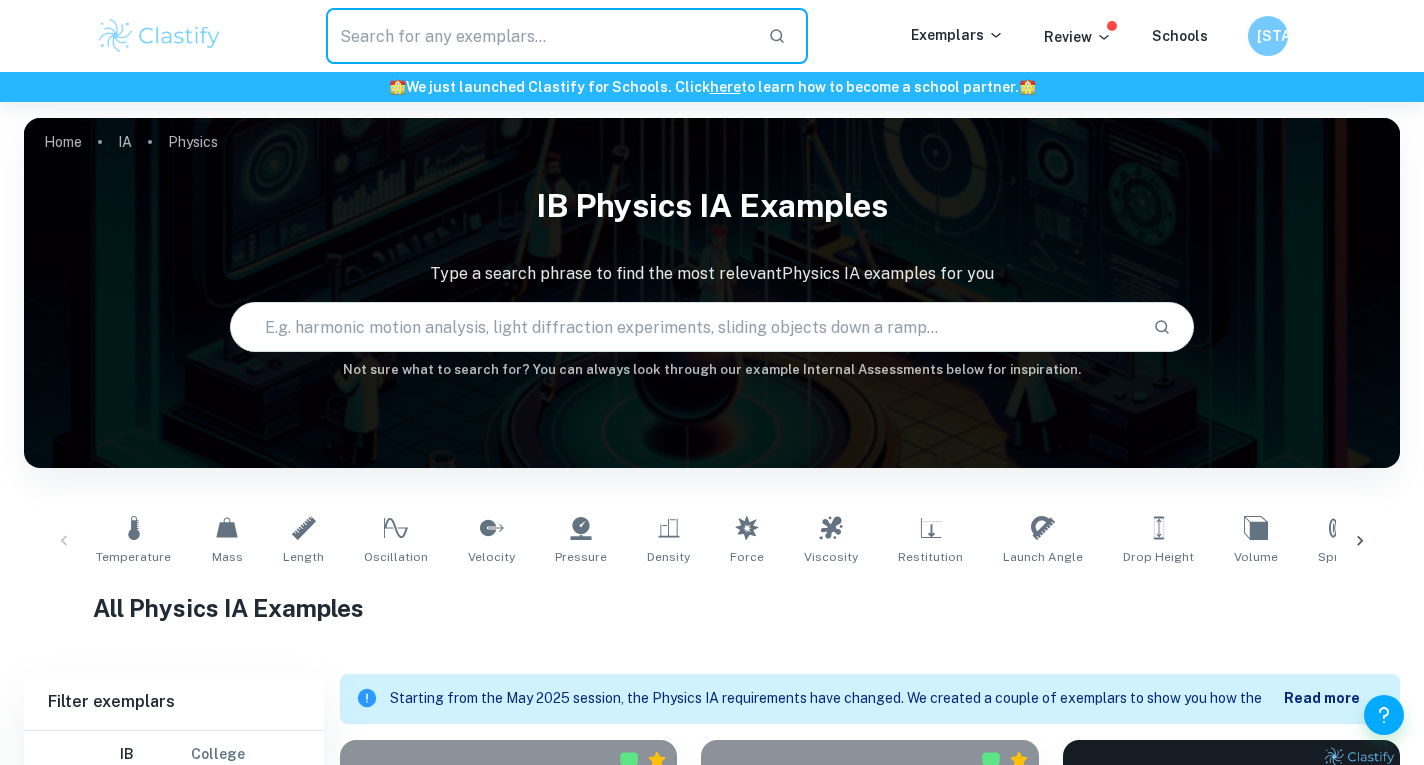 click at bounding box center [539, 36] 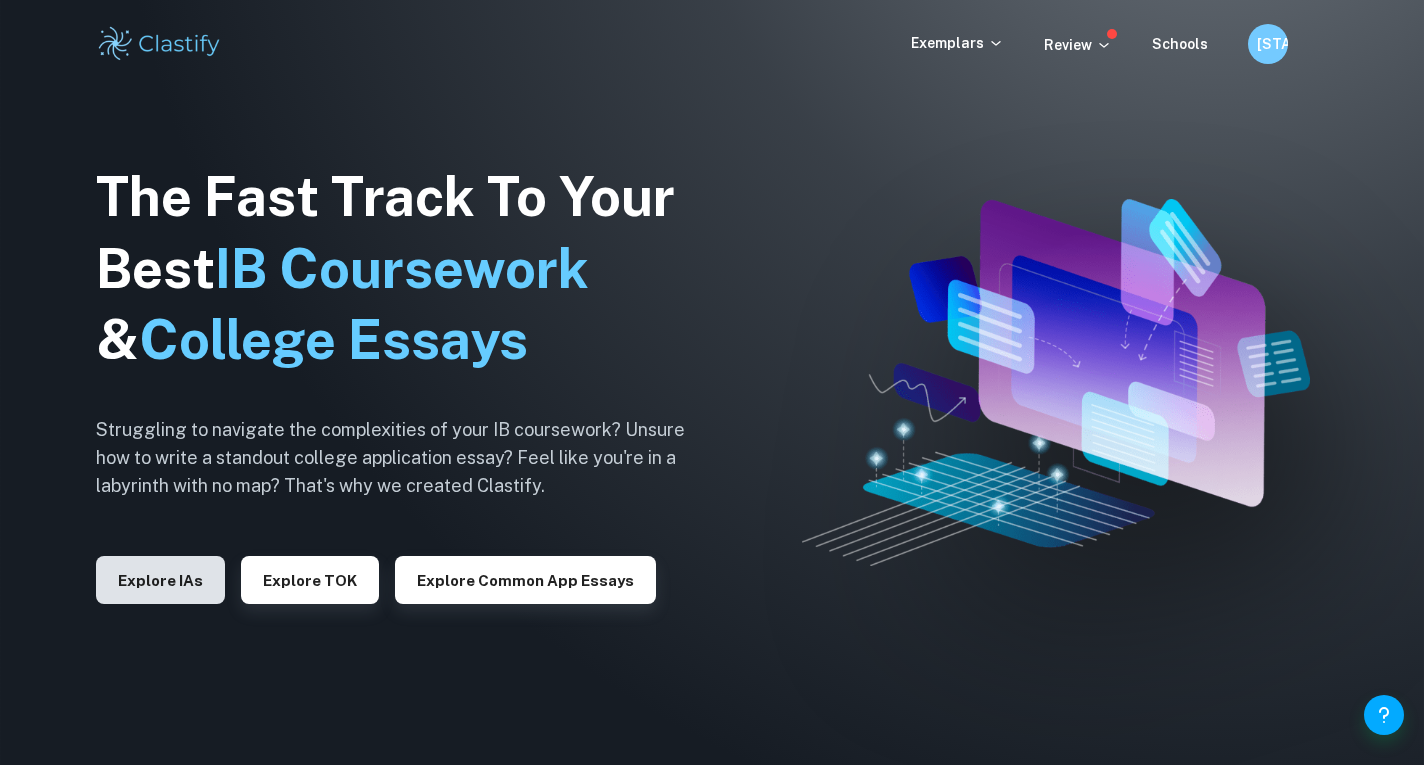 click on "Explore IAs" at bounding box center [160, 580] 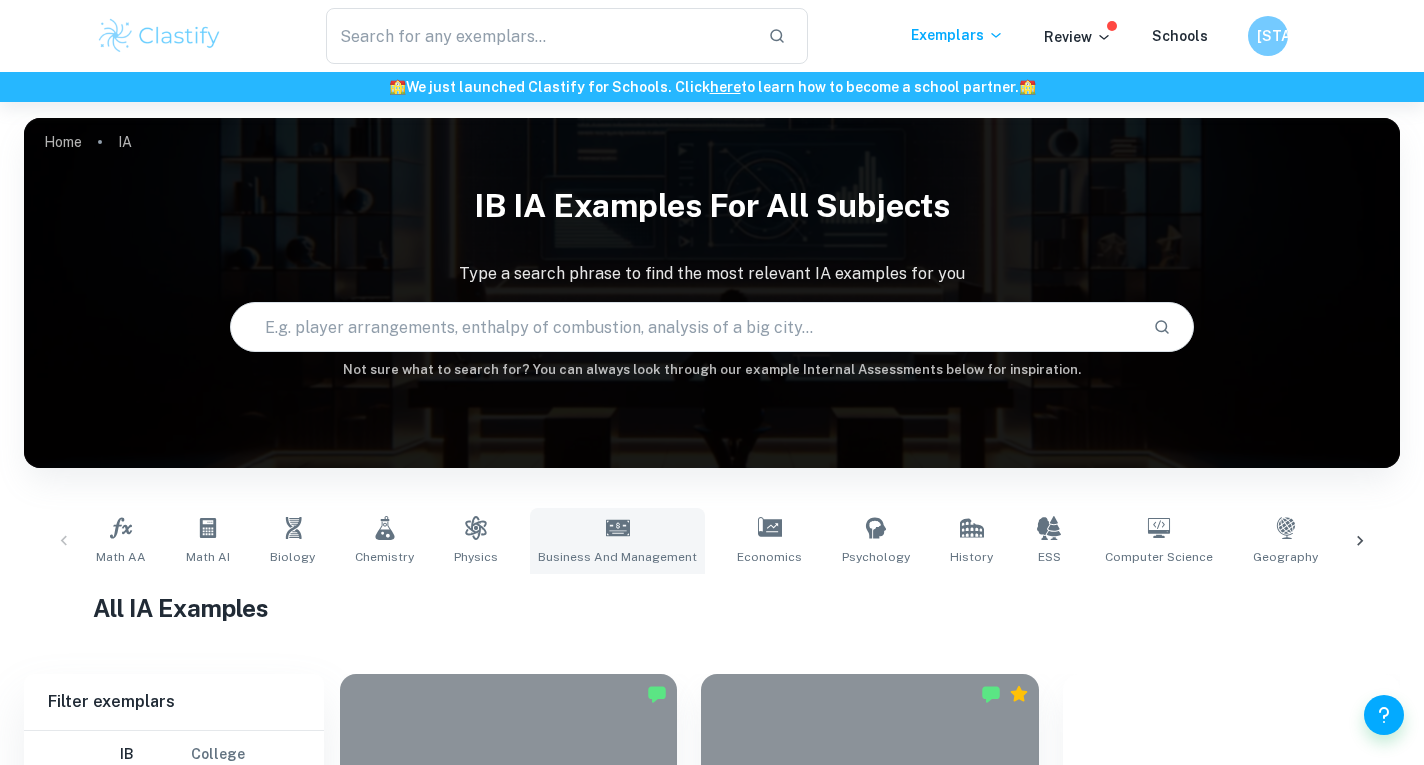 click on "Business and Management" at bounding box center [617, 541] 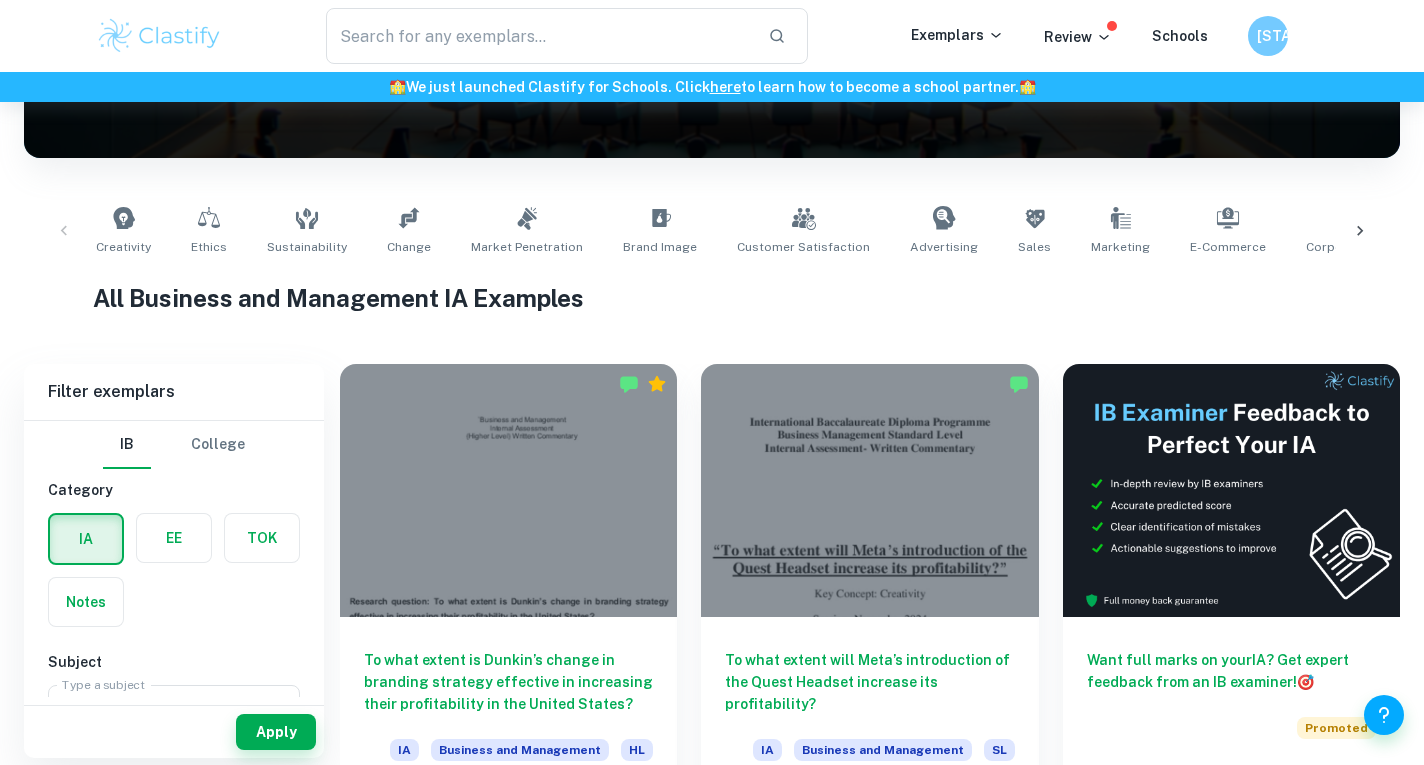 scroll, scrollTop: 315, scrollLeft: 0, axis: vertical 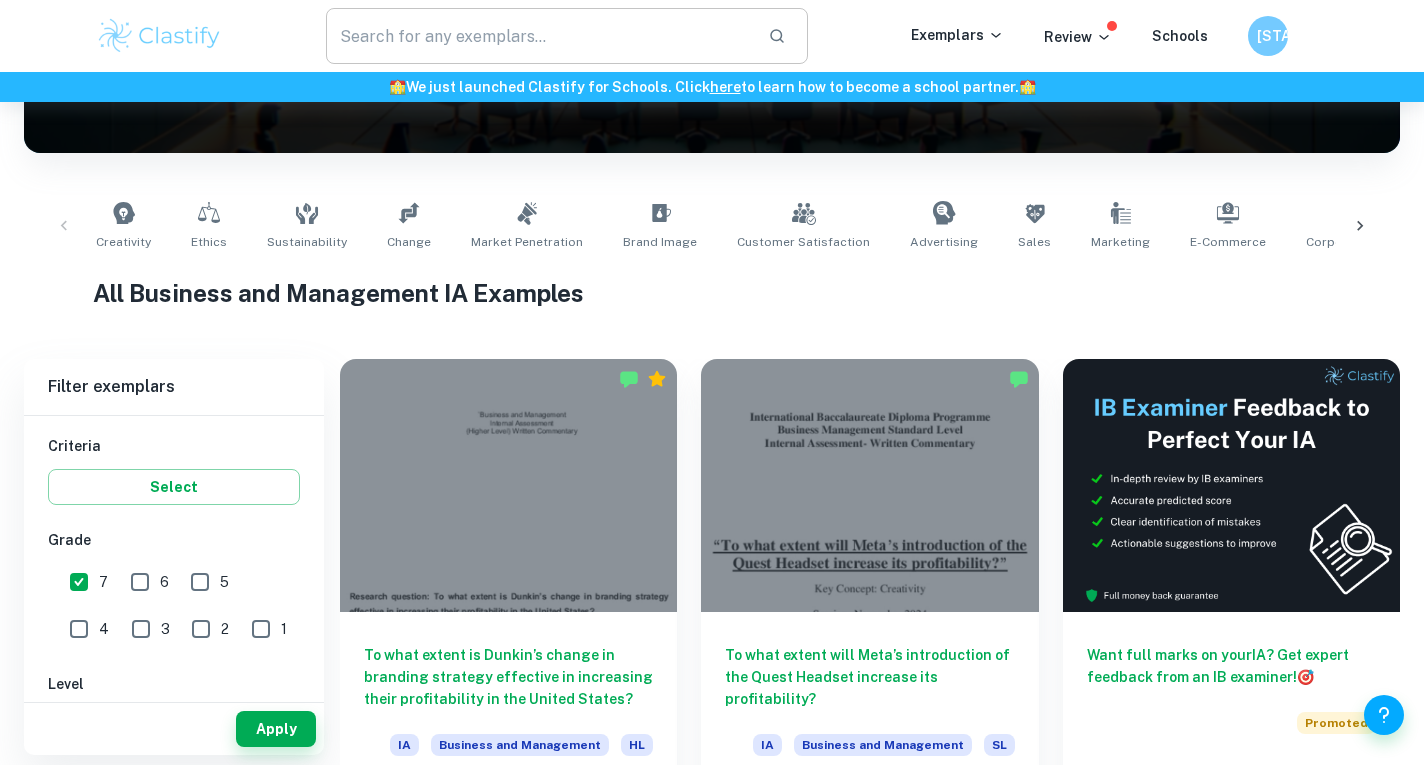 click at bounding box center [539, 36] 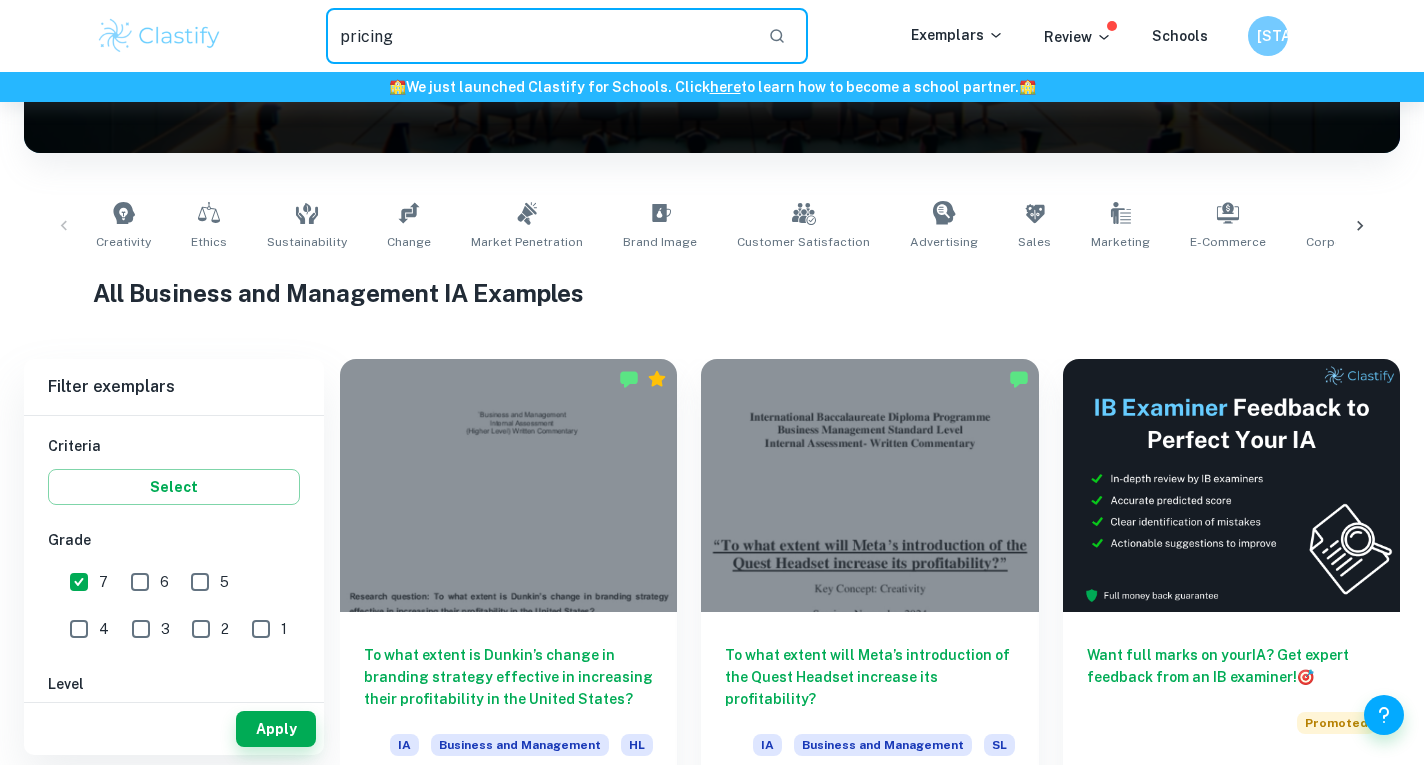 type on "pricing" 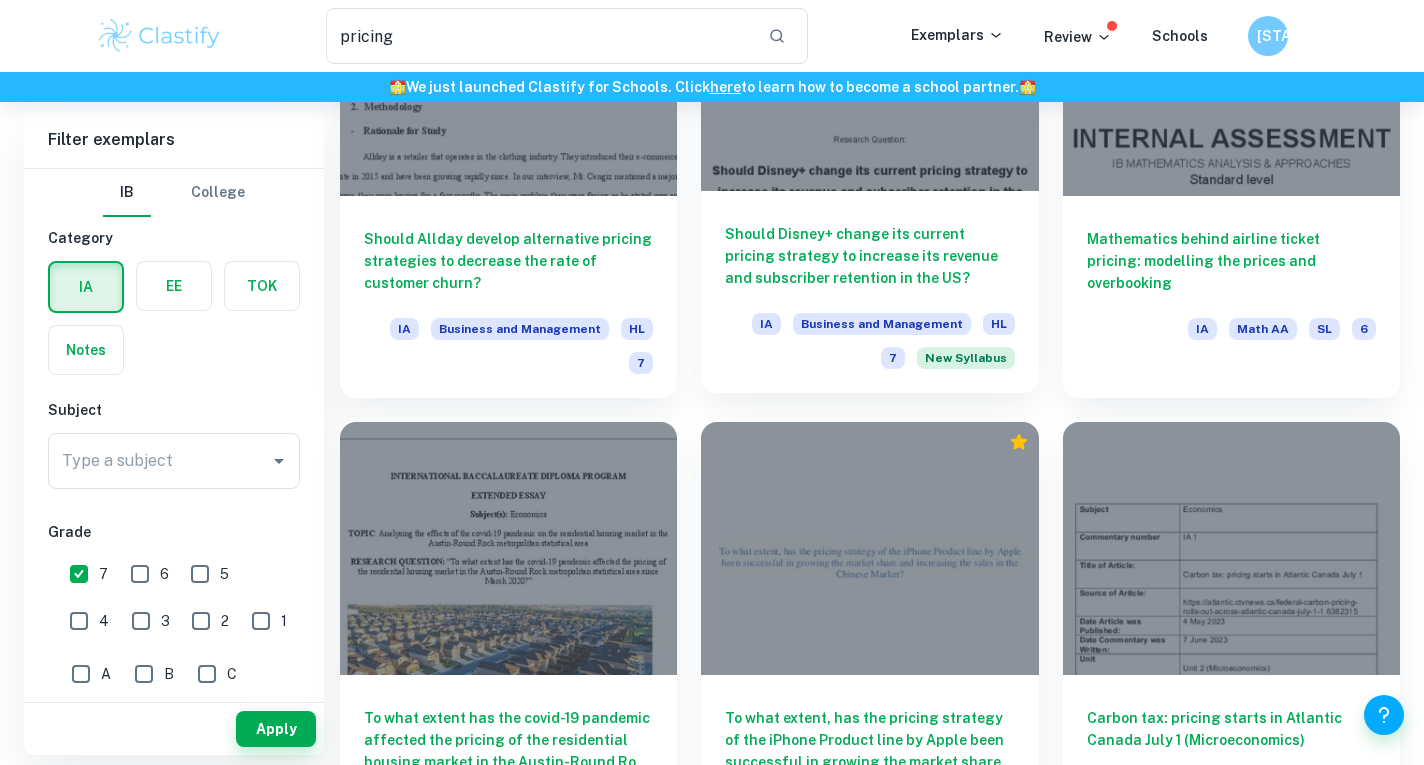 scroll, scrollTop: 813, scrollLeft: 0, axis: vertical 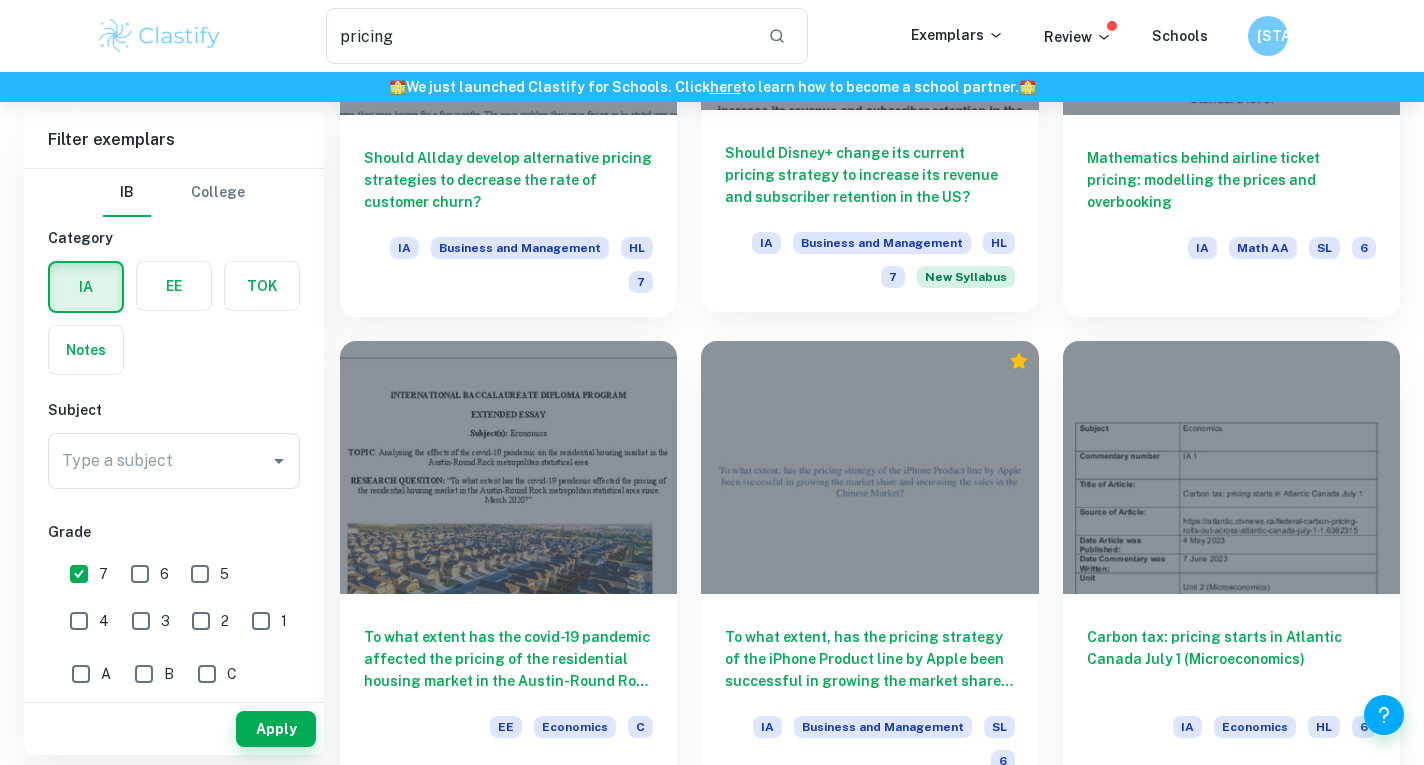 click on "Should Disney+ change its current pricing strategy to increase its revenue and subscriber retention in the US?" at bounding box center (869, 175) 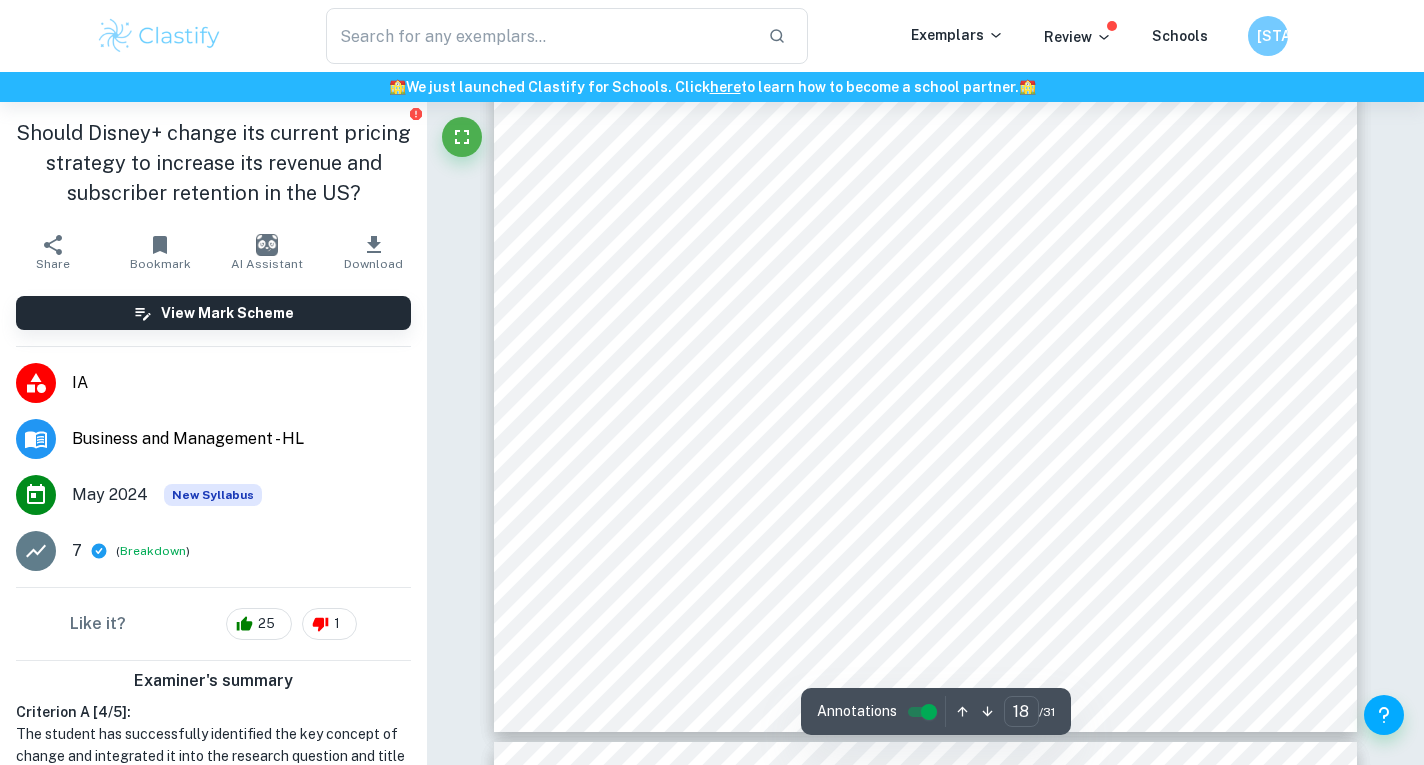 scroll, scrollTop: 19803, scrollLeft: 0, axis: vertical 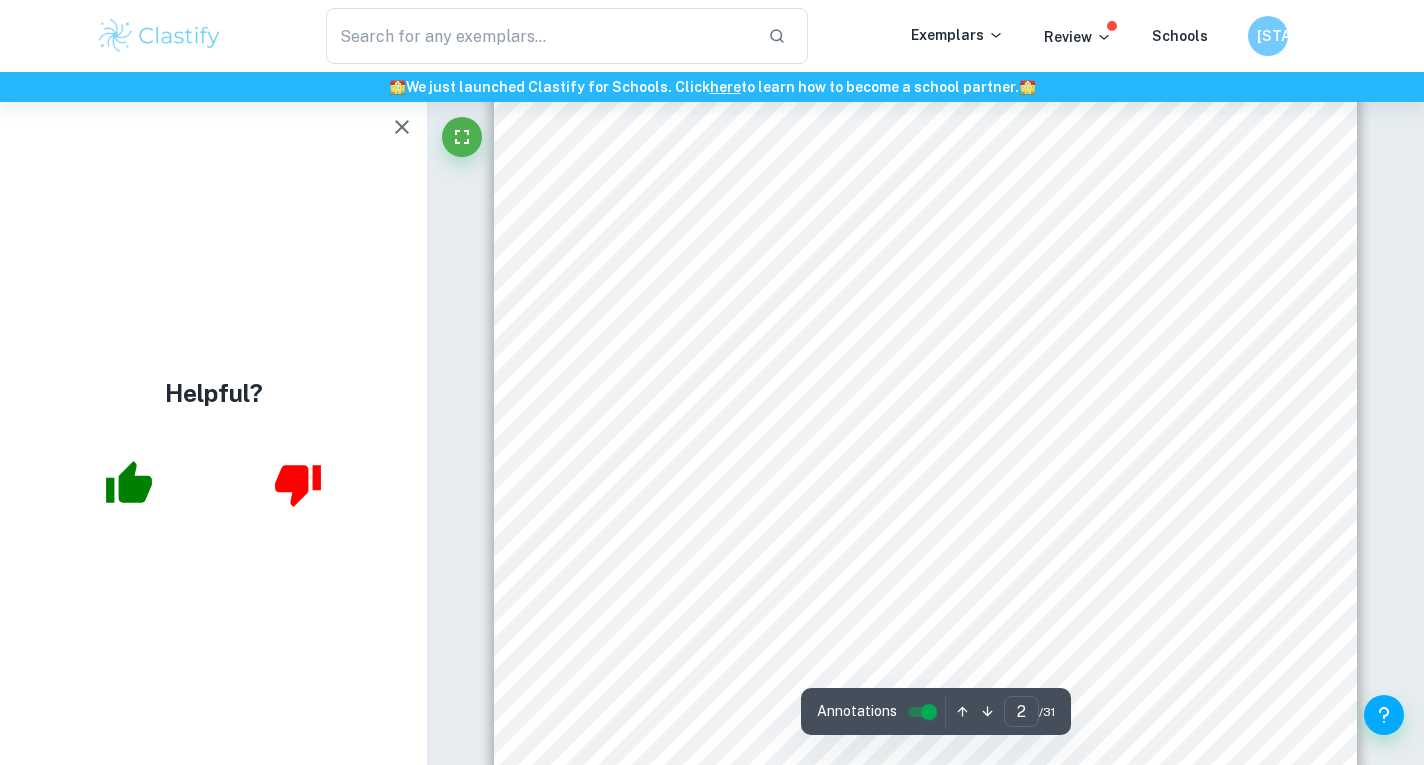 type on "1" 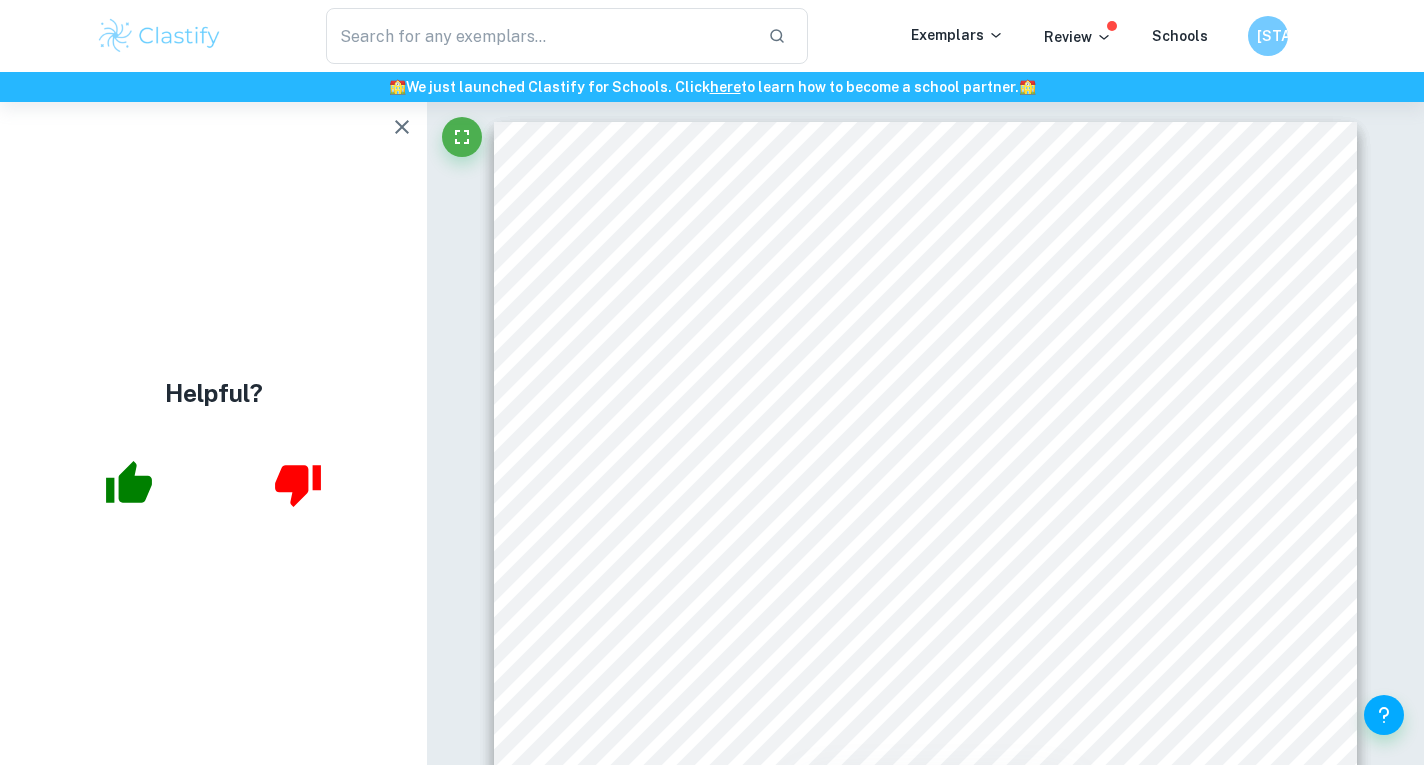 type on "pricing" 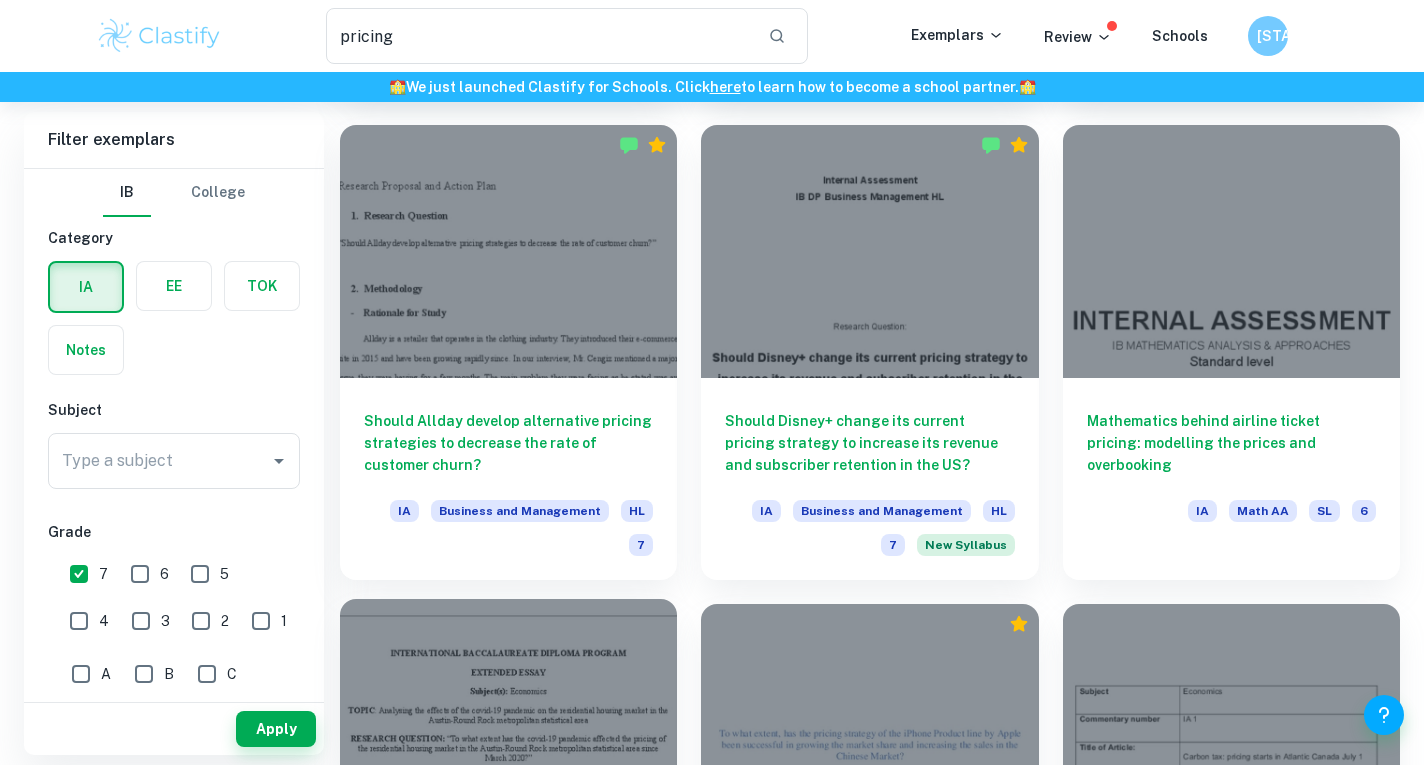 scroll, scrollTop: 551, scrollLeft: 0, axis: vertical 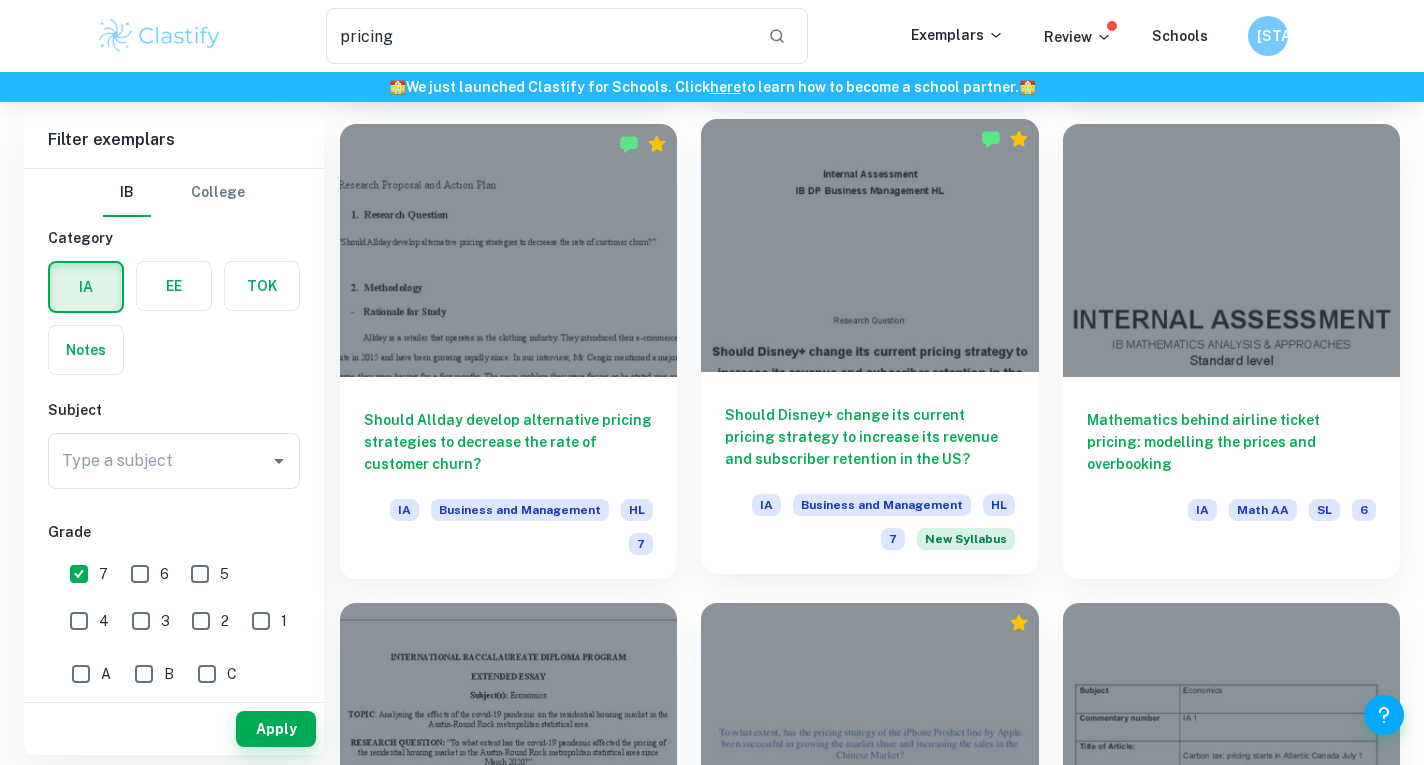 click on "Should Disney+ change its current pricing strategy to increase its revenue and subscriber retention in the US?" at bounding box center [869, 437] 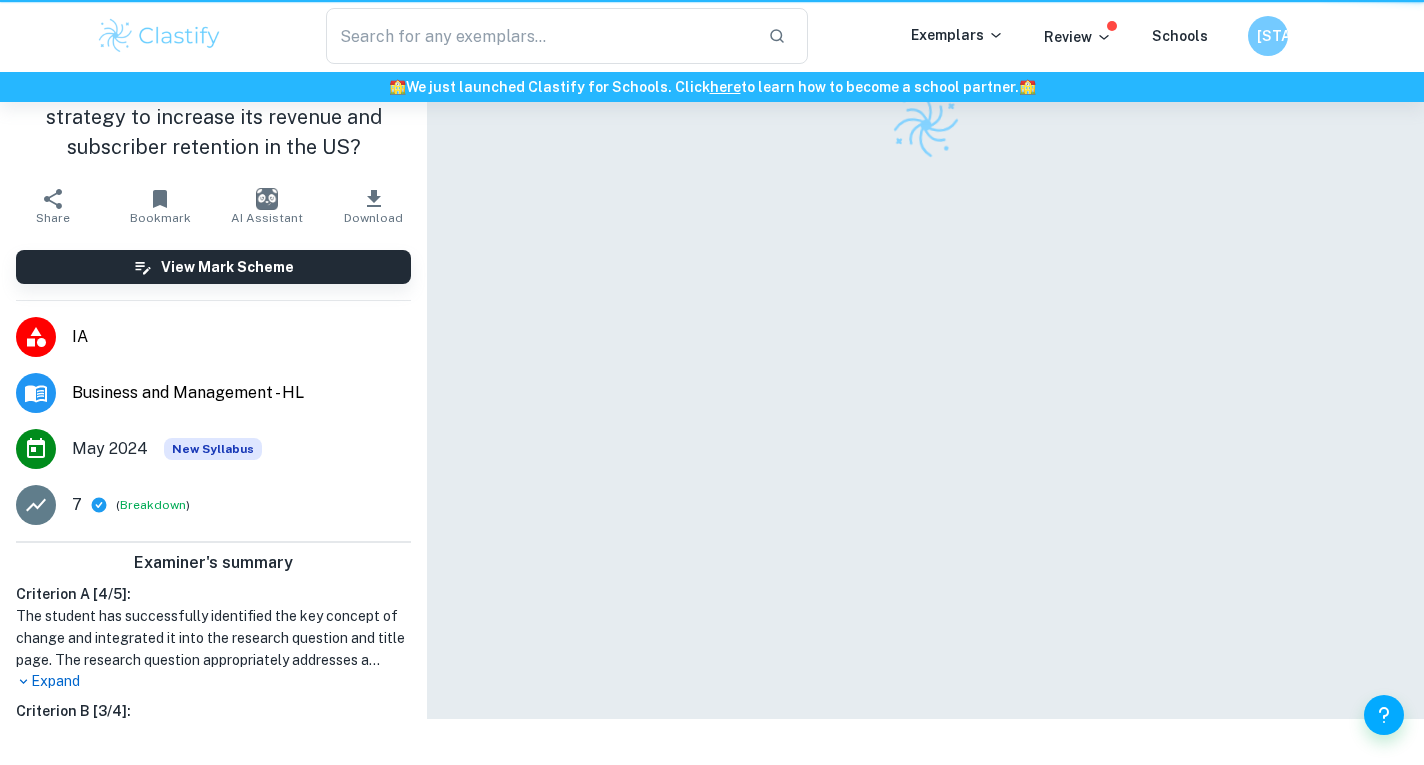 scroll, scrollTop: 0, scrollLeft: 0, axis: both 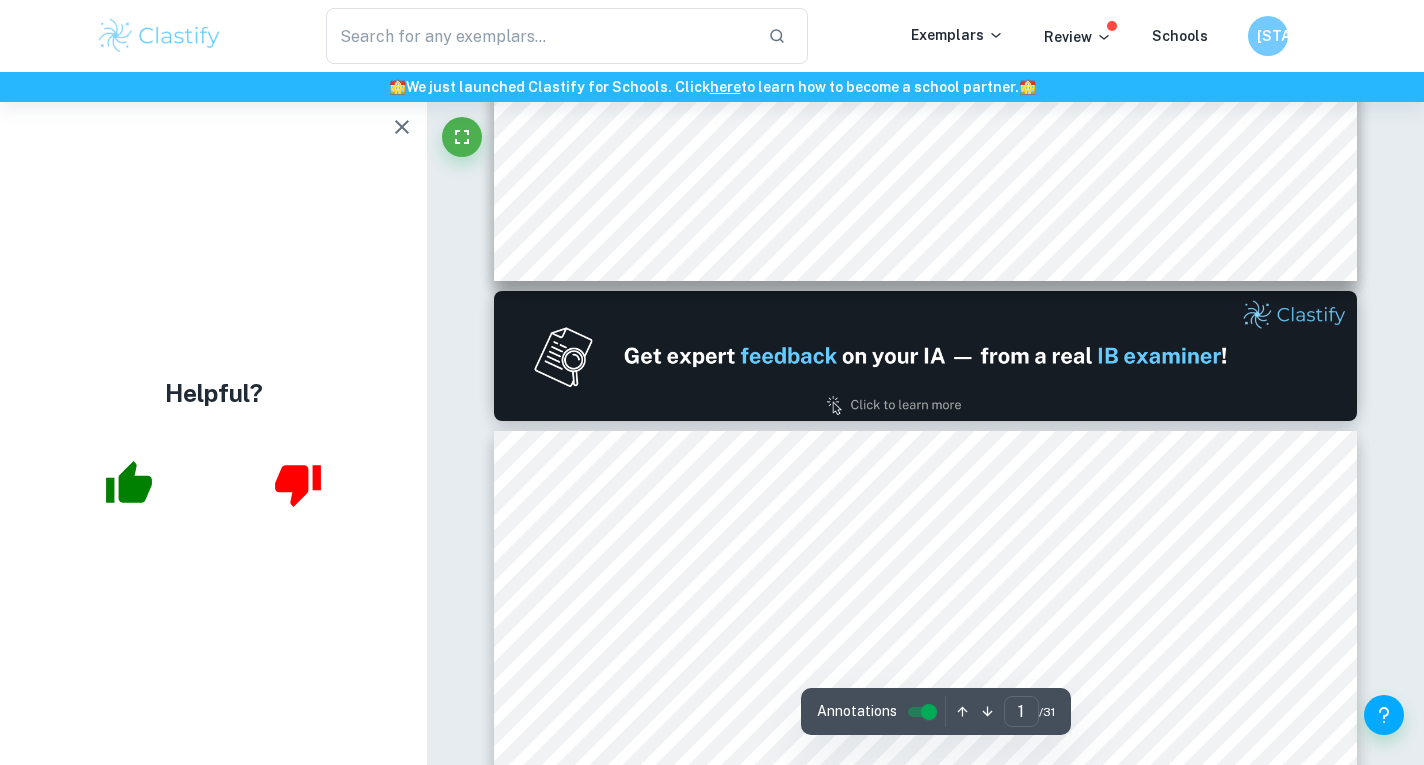 type on "2" 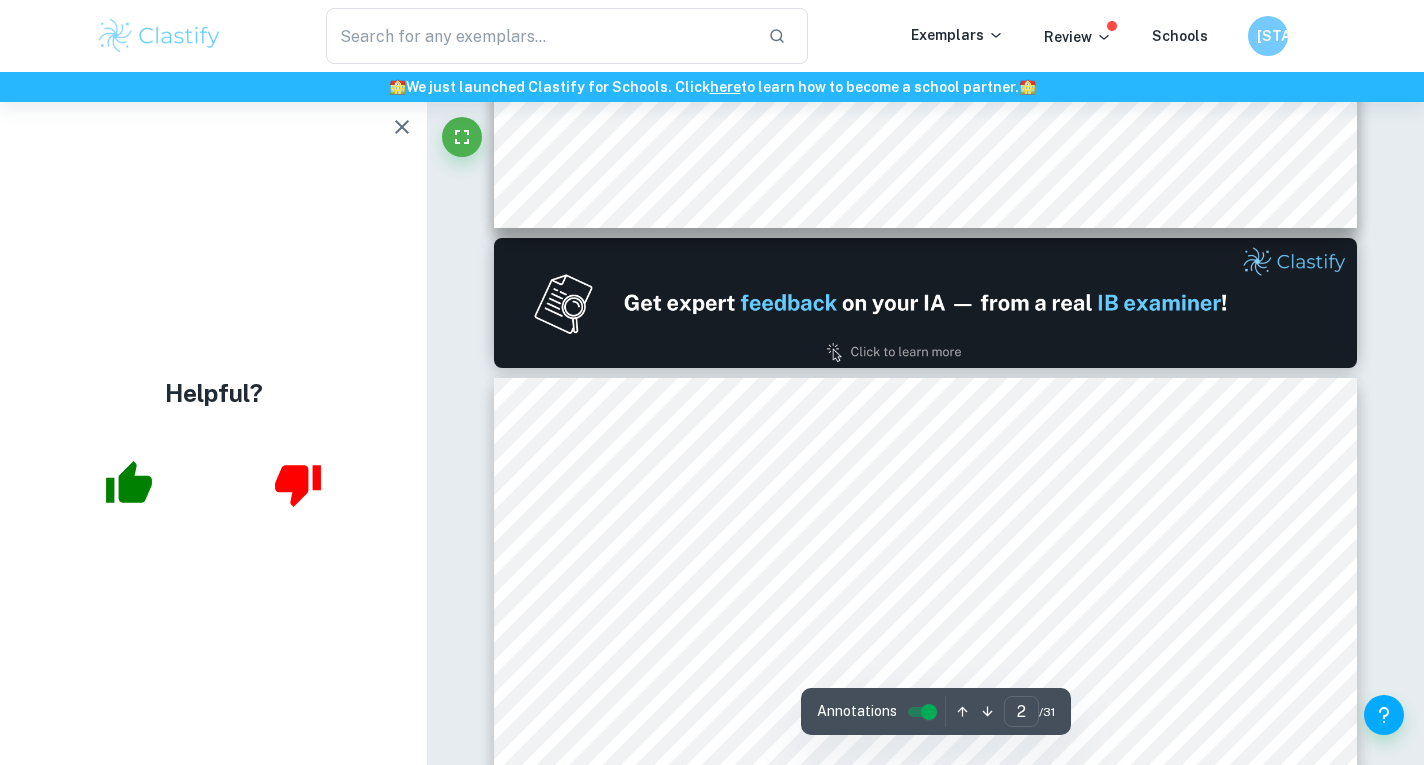scroll, scrollTop: 1012, scrollLeft: 0, axis: vertical 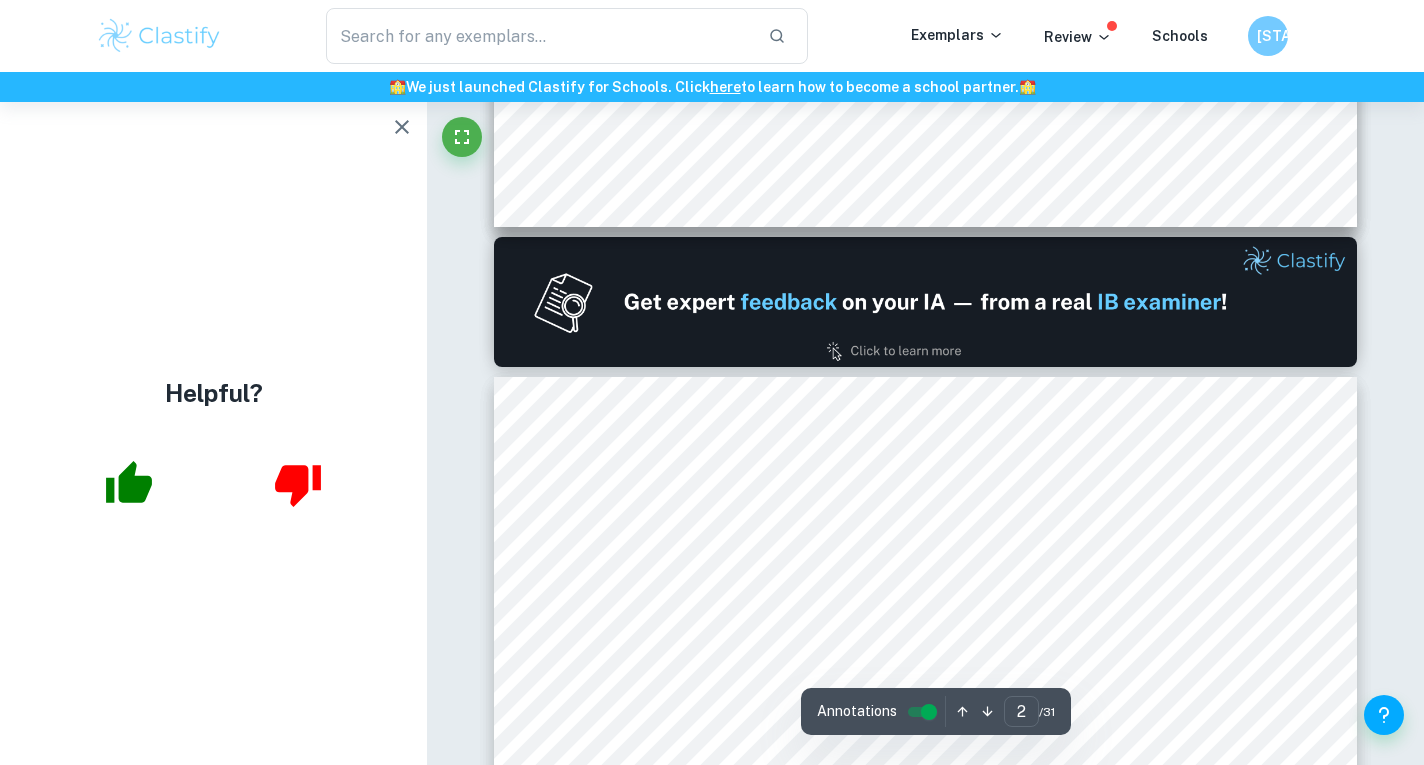 type on "pricing" 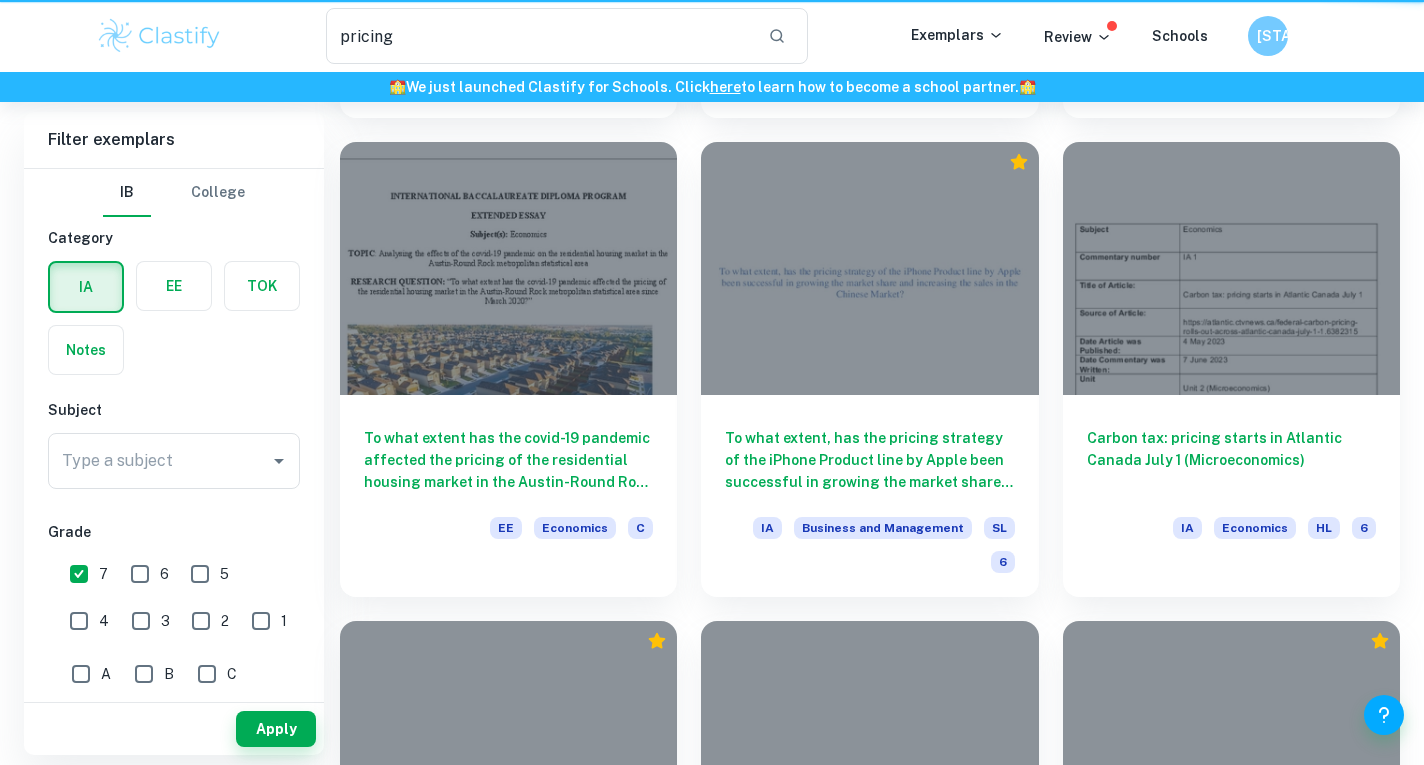 scroll, scrollTop: 551, scrollLeft: 0, axis: vertical 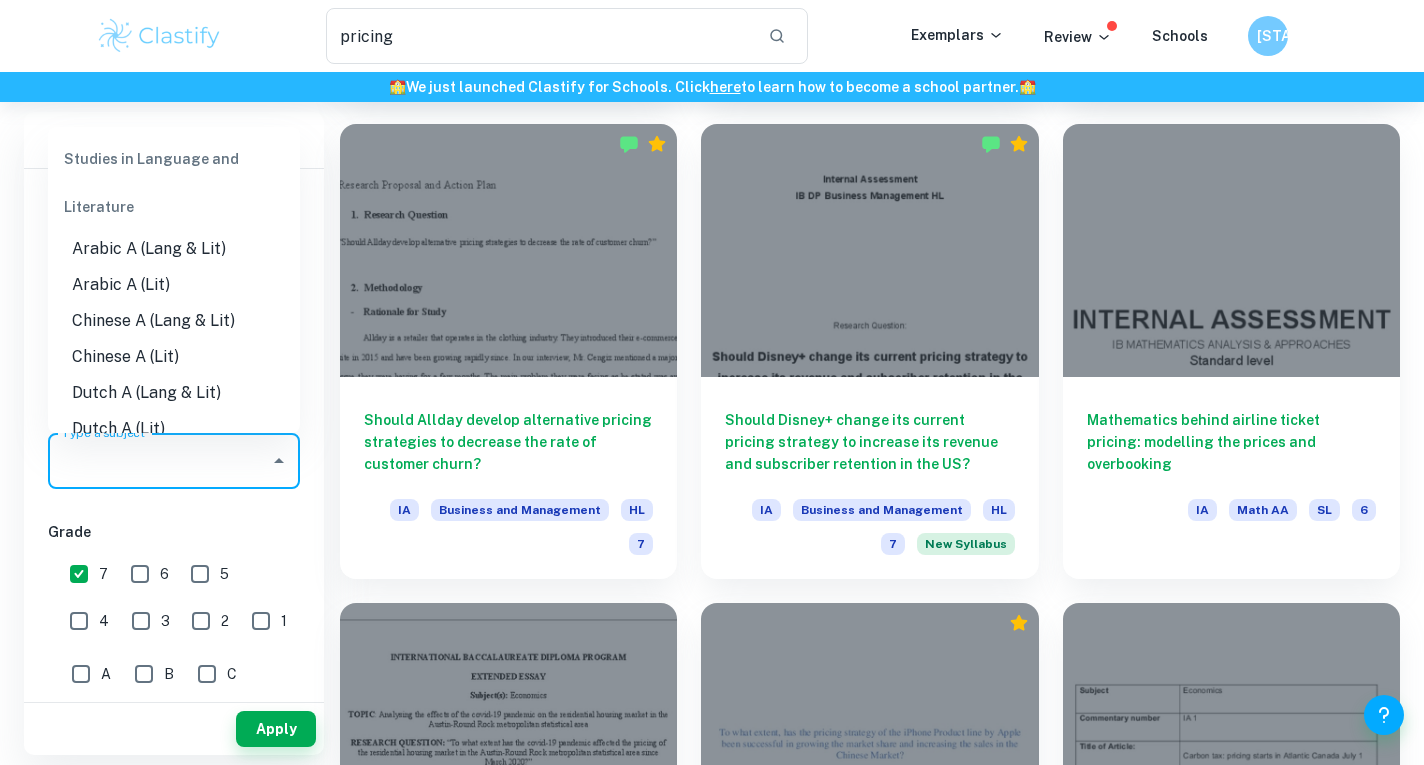 click on "Type a subject" at bounding box center [159, 461] 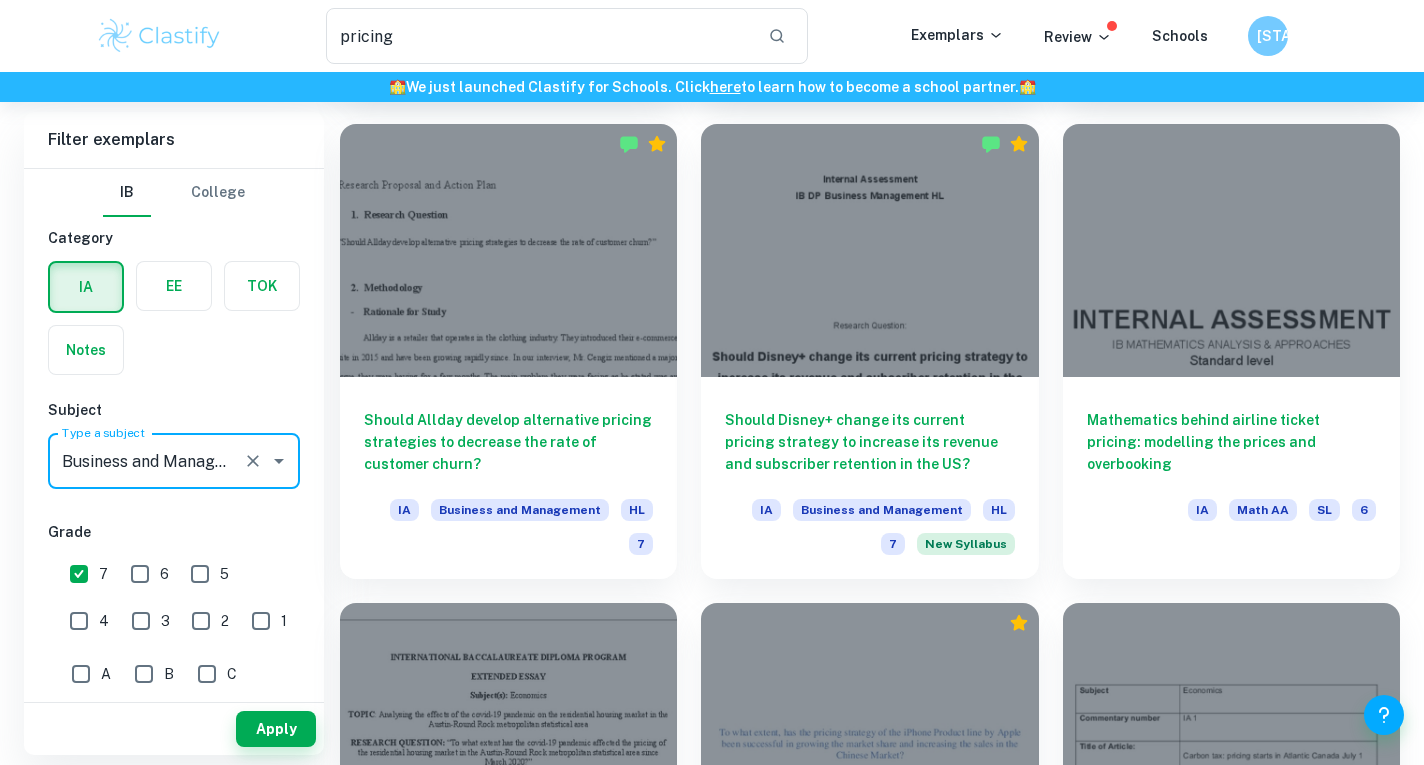 type on "Business and Management" 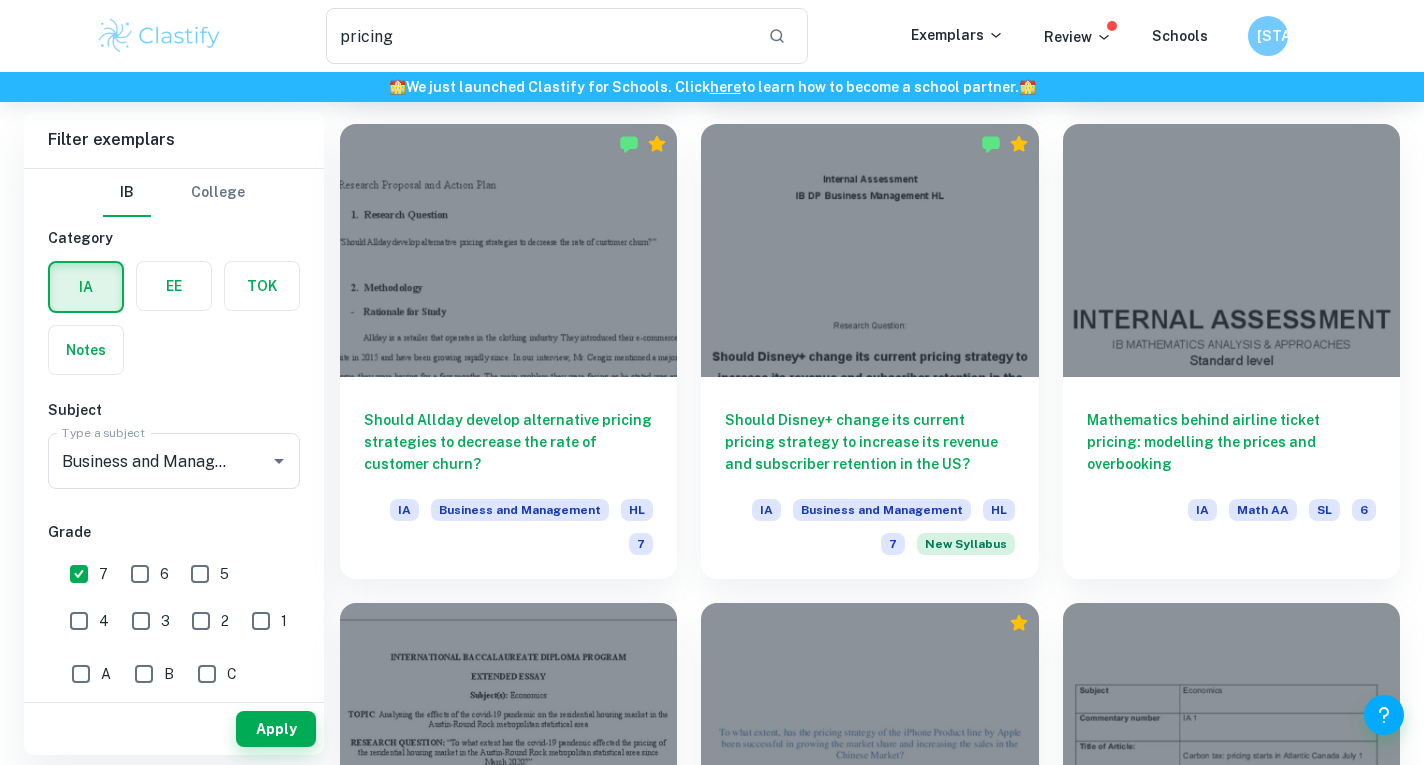 click on "Apply" at bounding box center [174, 724] 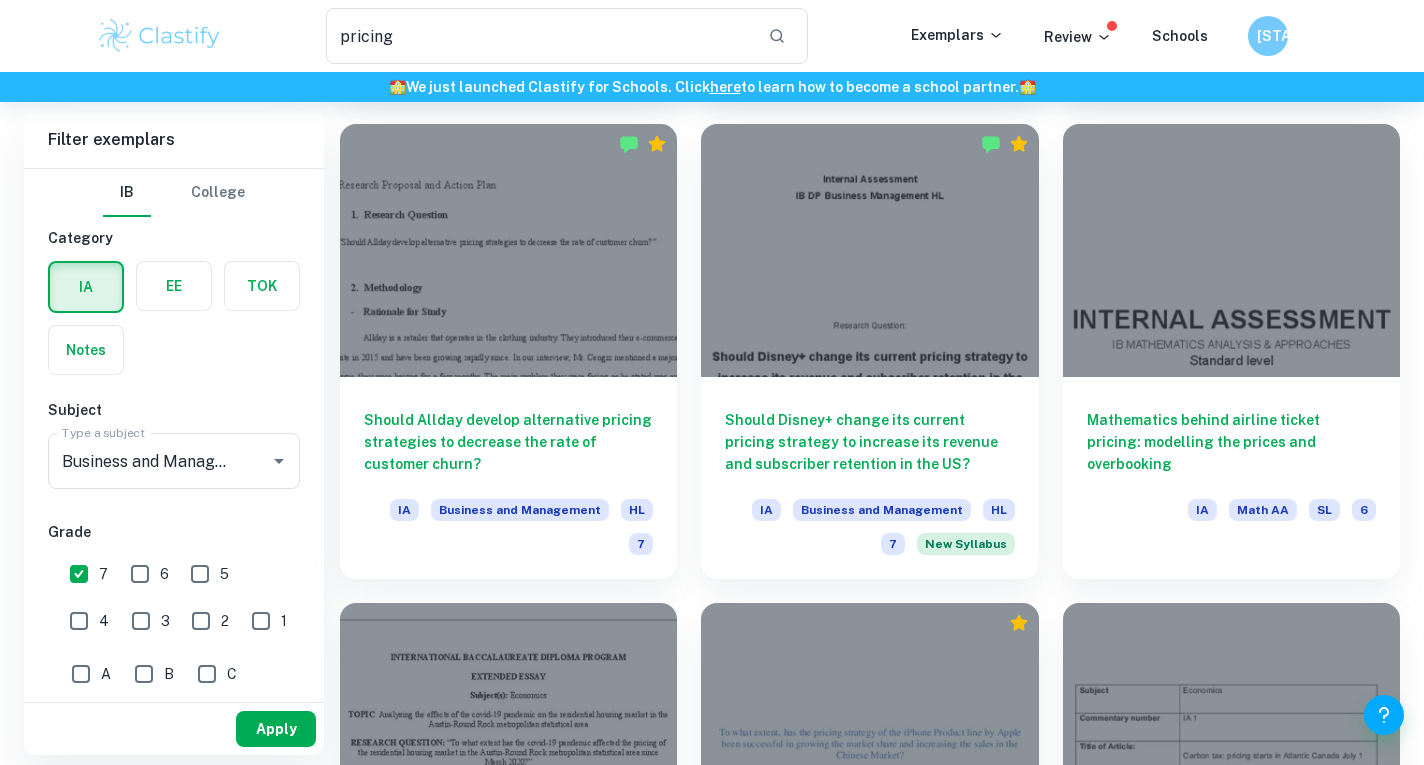 click on "Apply" at bounding box center (276, 729) 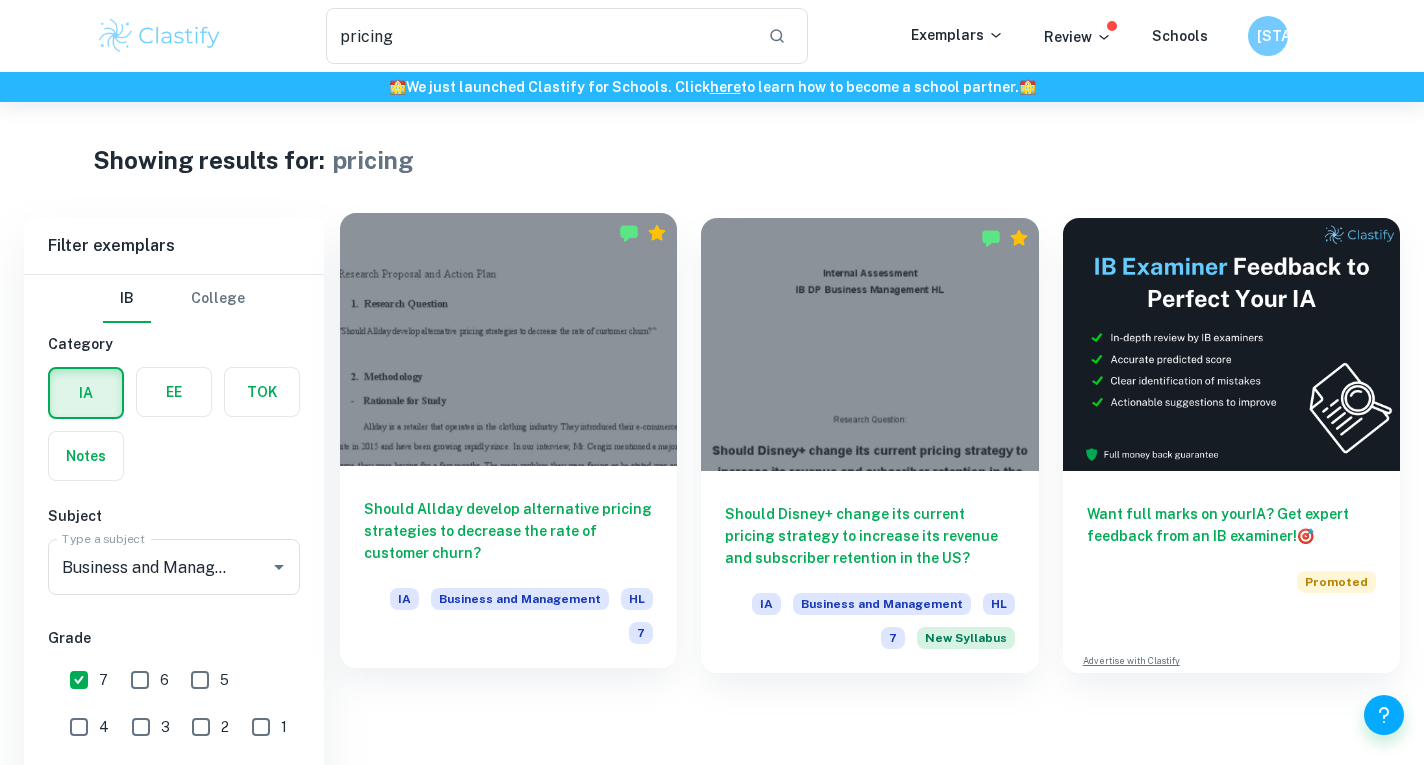 scroll, scrollTop: 102, scrollLeft: 0, axis: vertical 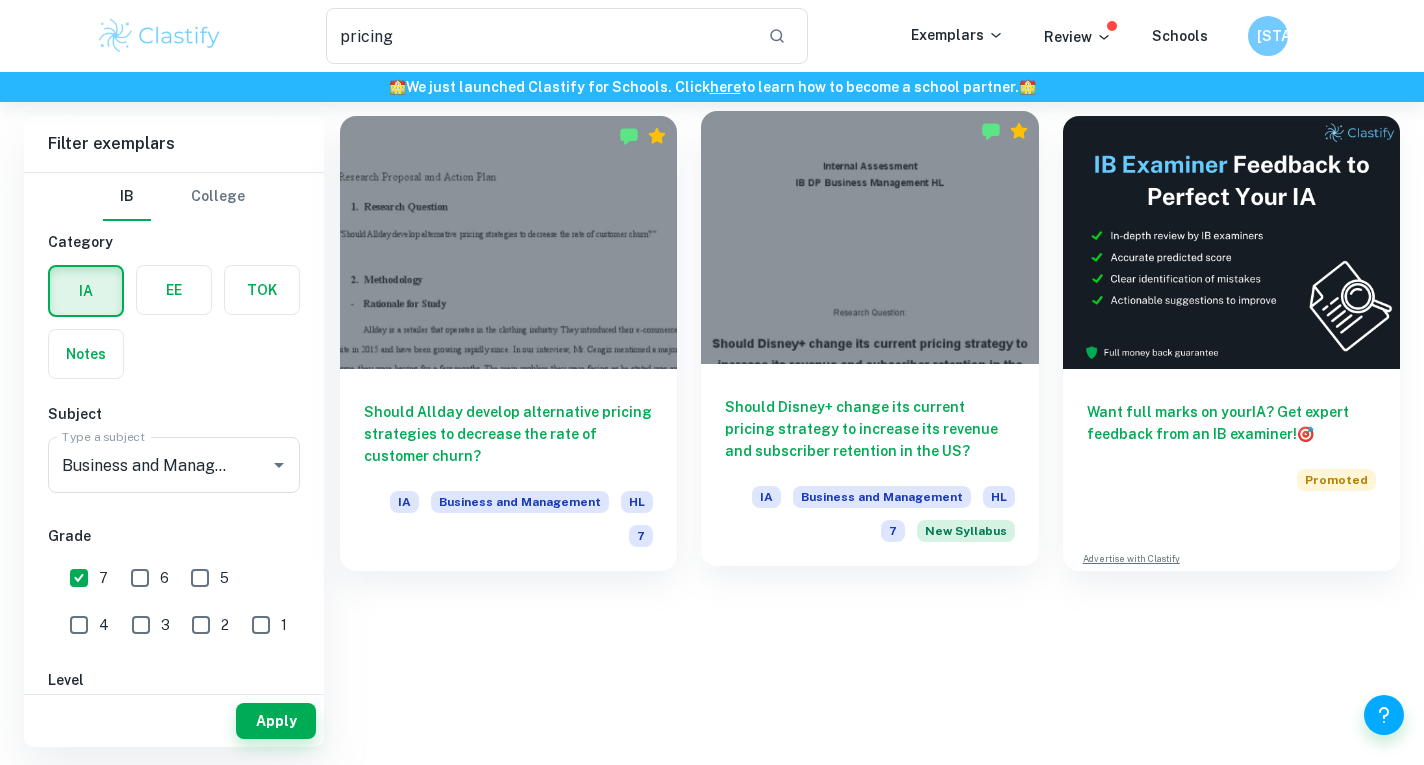 click at bounding box center [869, 237] 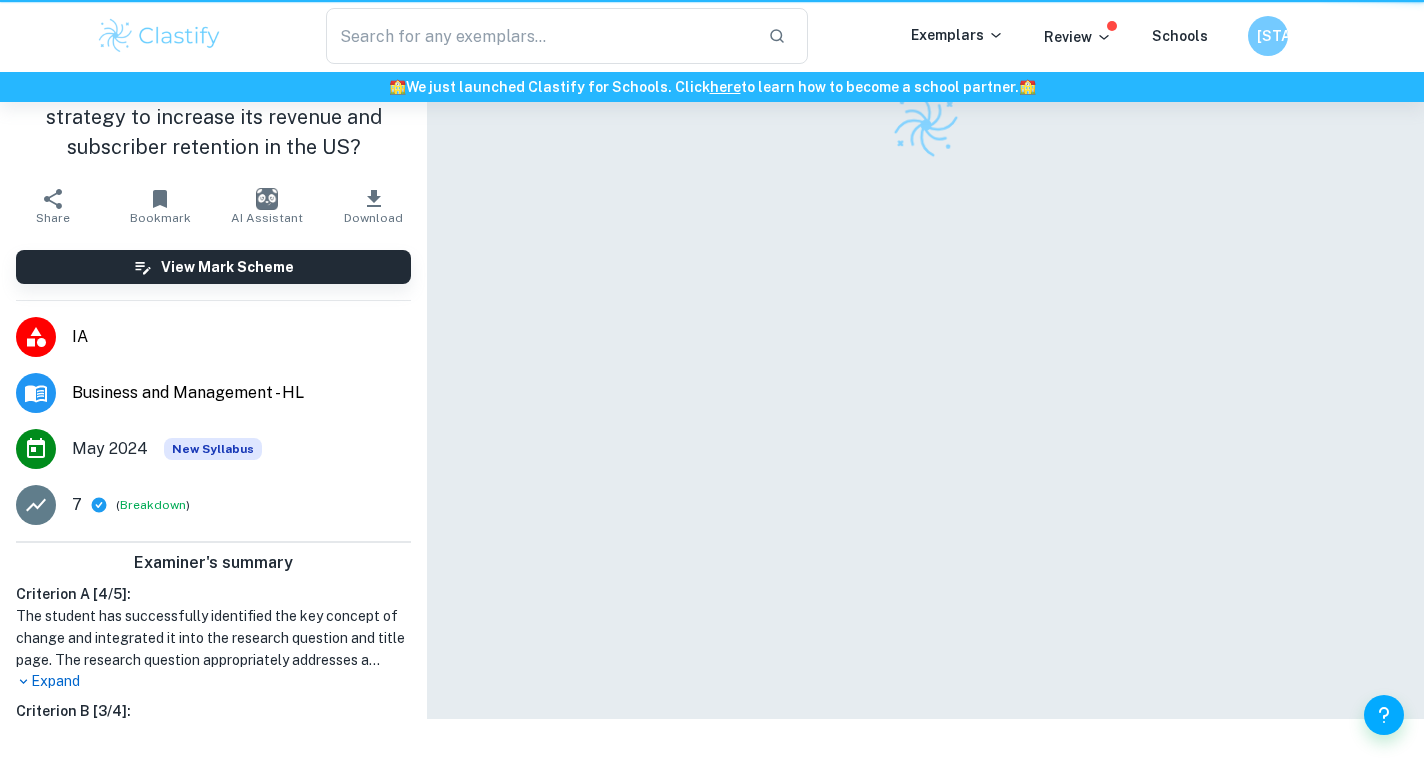 scroll, scrollTop: 0, scrollLeft: 0, axis: both 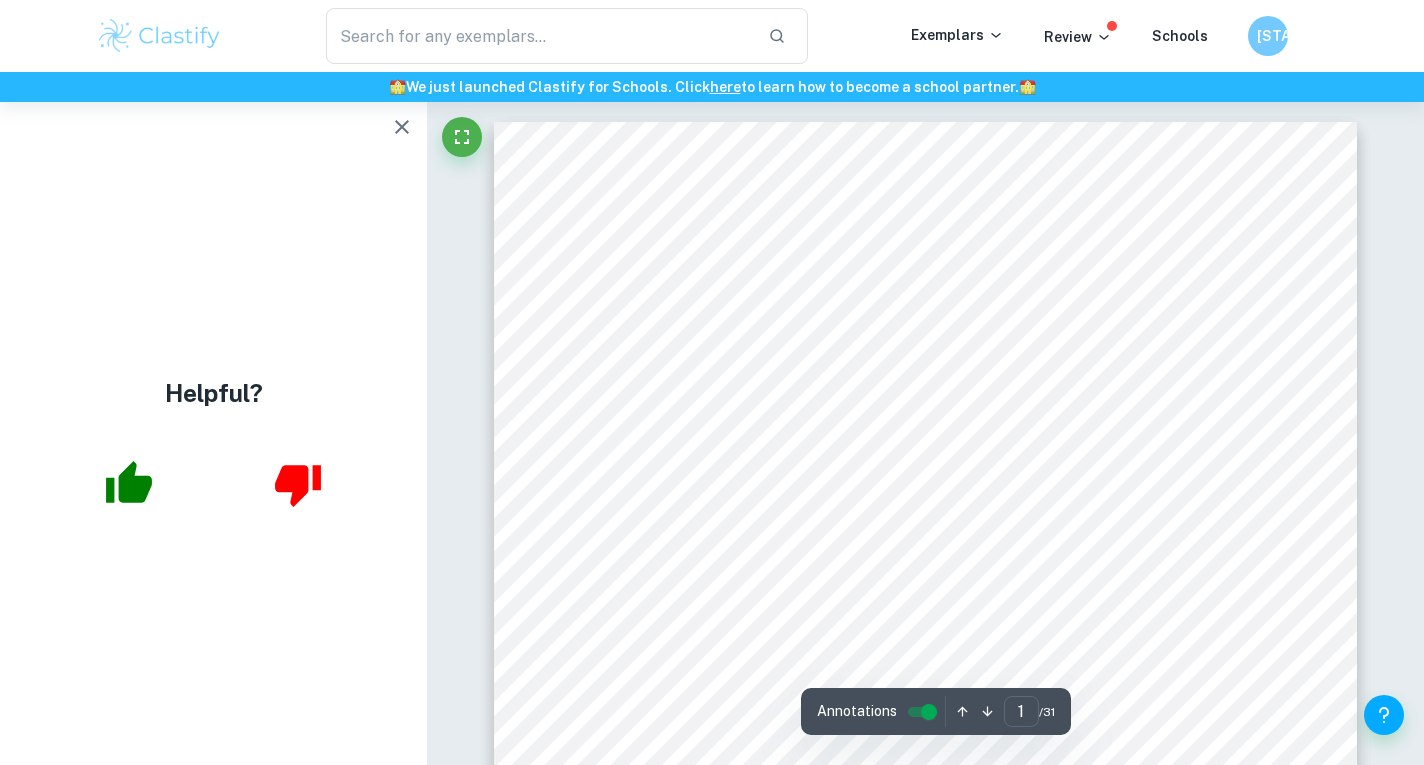 type on "pricing" 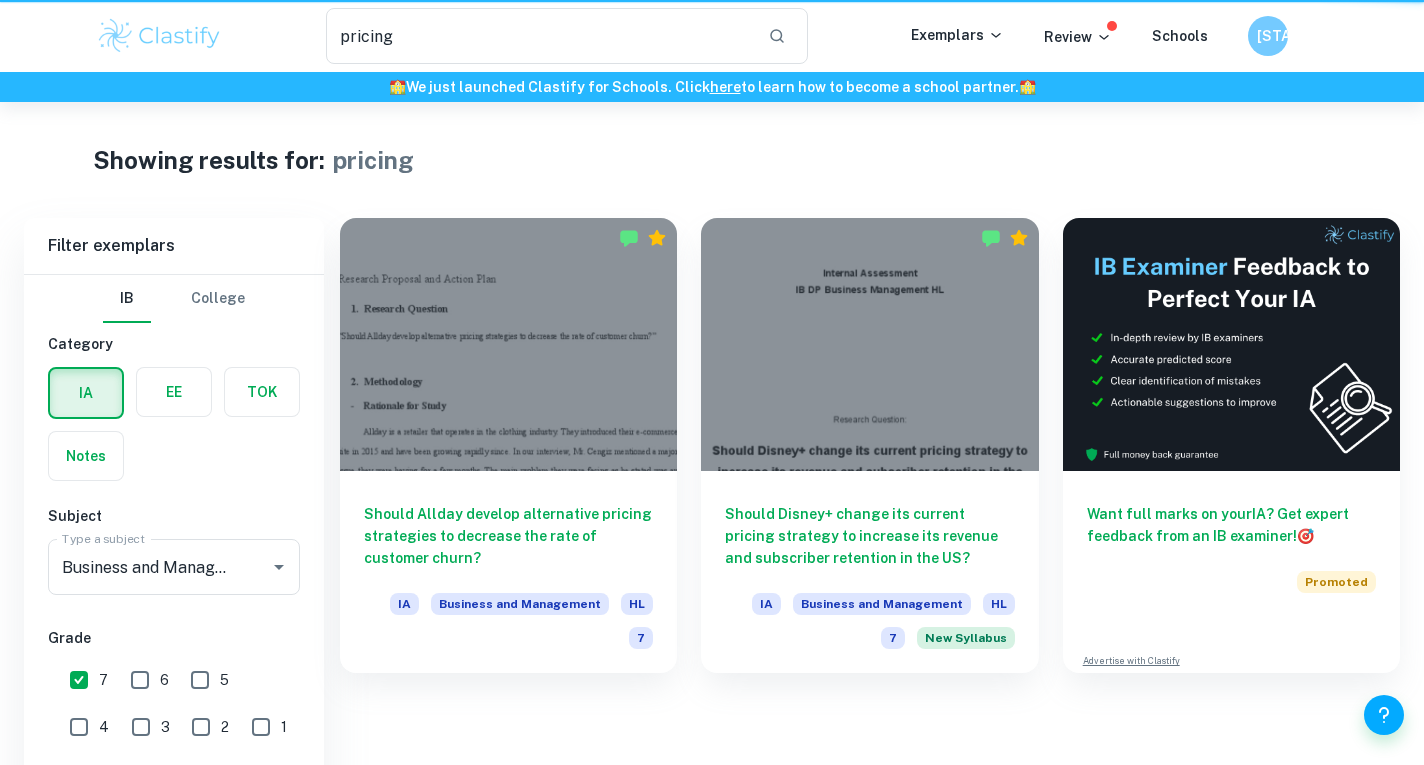 scroll, scrollTop: 102, scrollLeft: 0, axis: vertical 